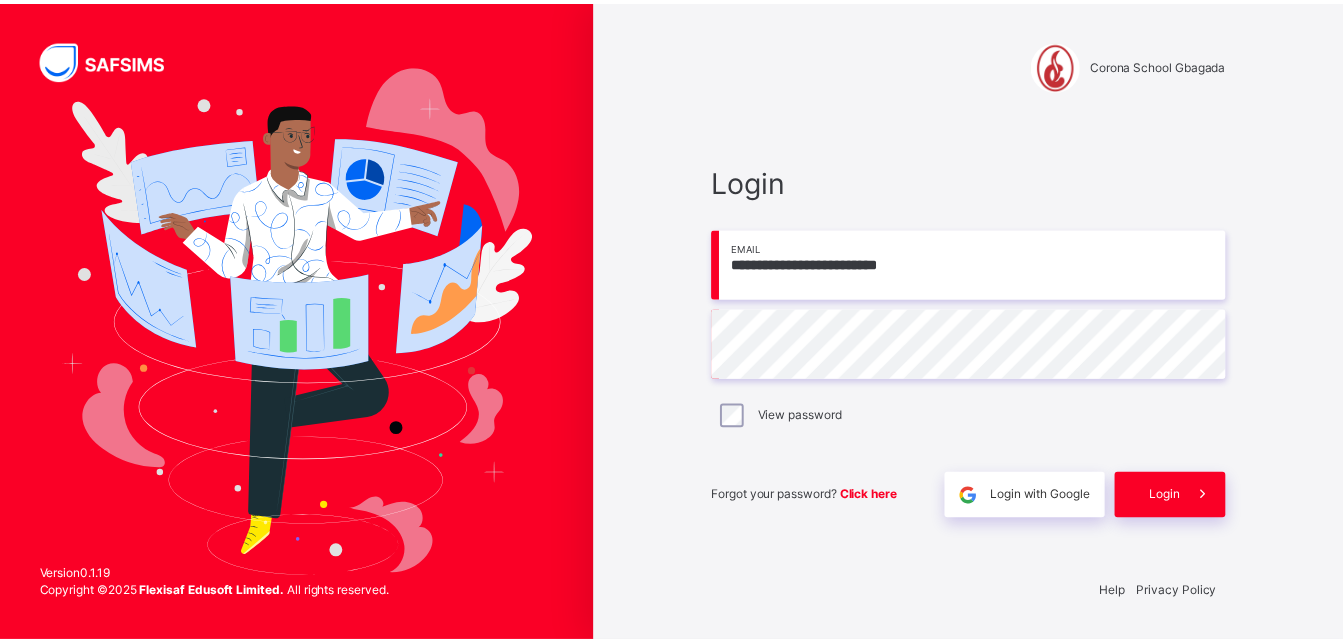 scroll, scrollTop: 0, scrollLeft: 0, axis: both 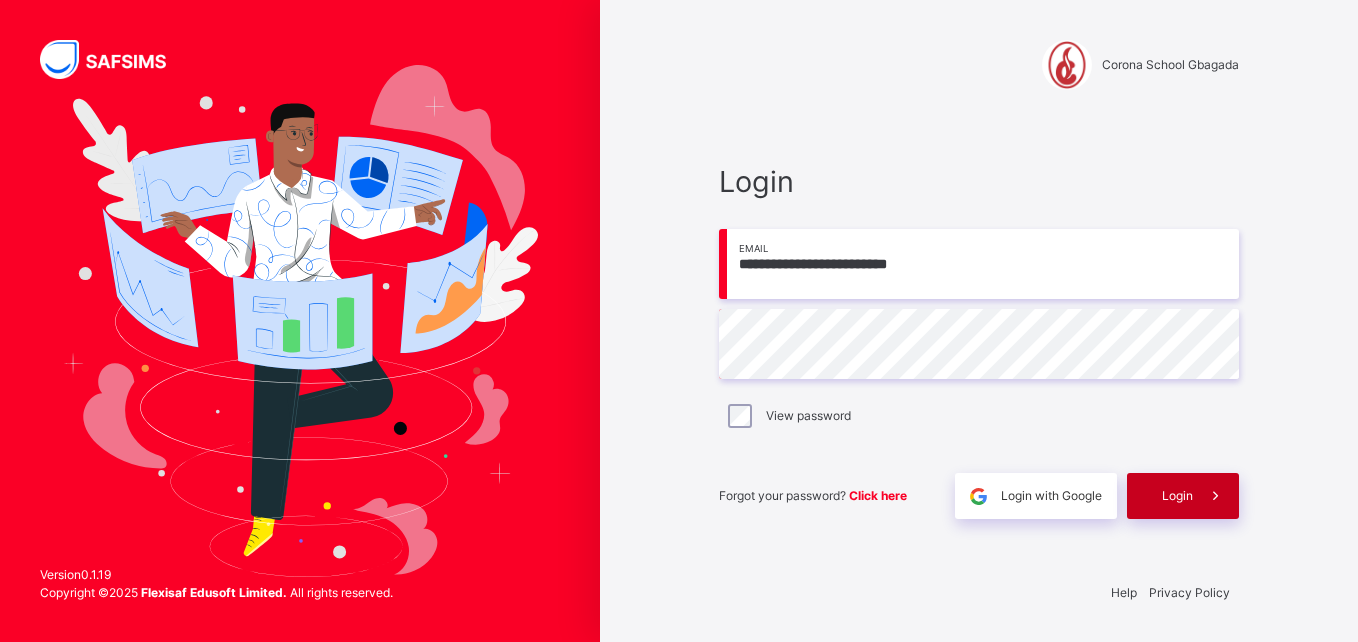 click on "Login" at bounding box center (1183, 496) 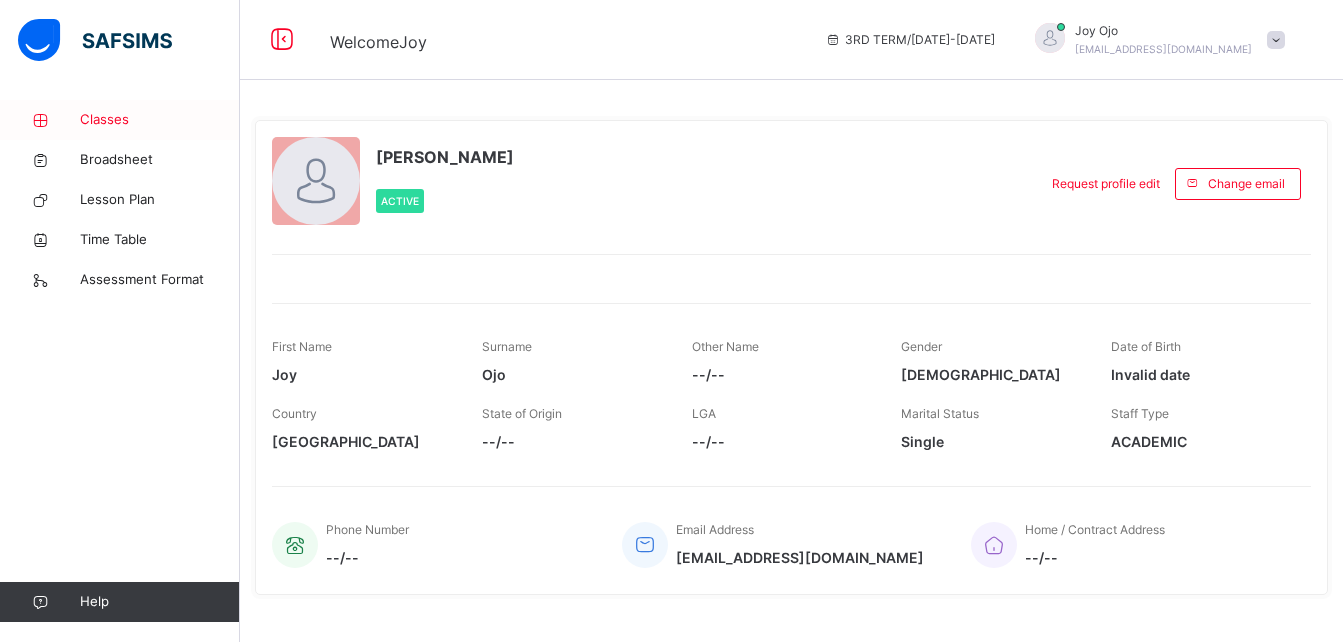 click on "Classes" at bounding box center (160, 120) 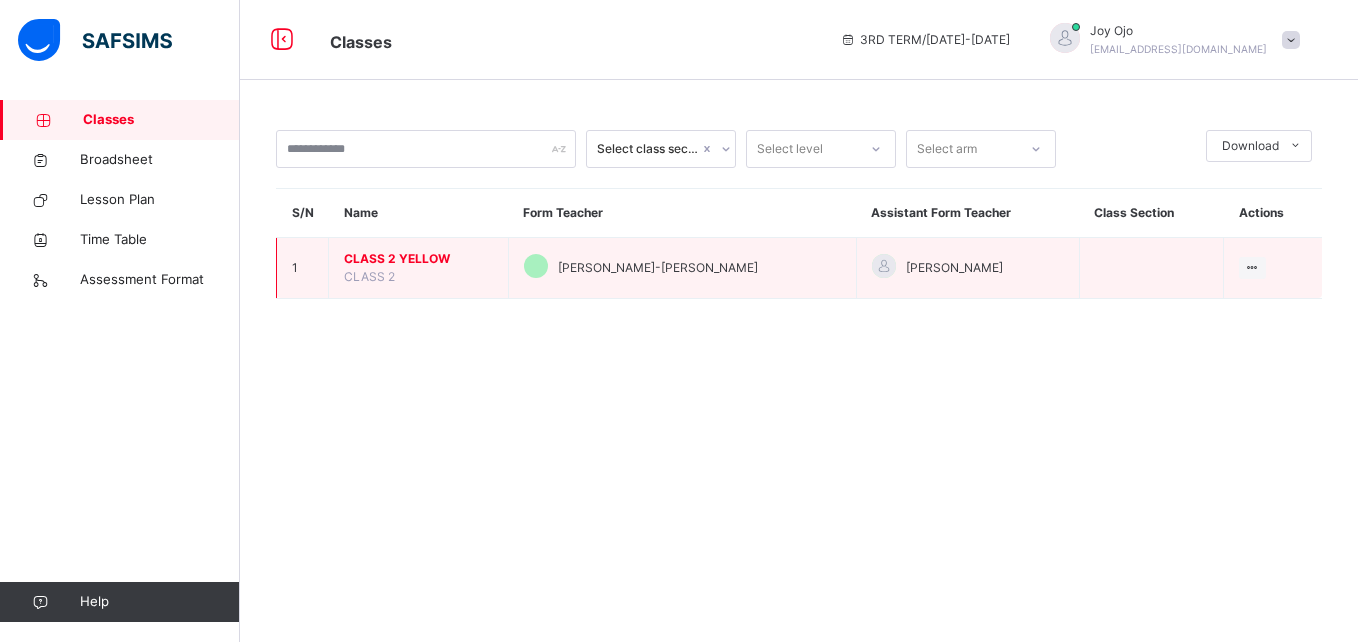 click on "CLASS 2   YELLOW" at bounding box center [418, 259] 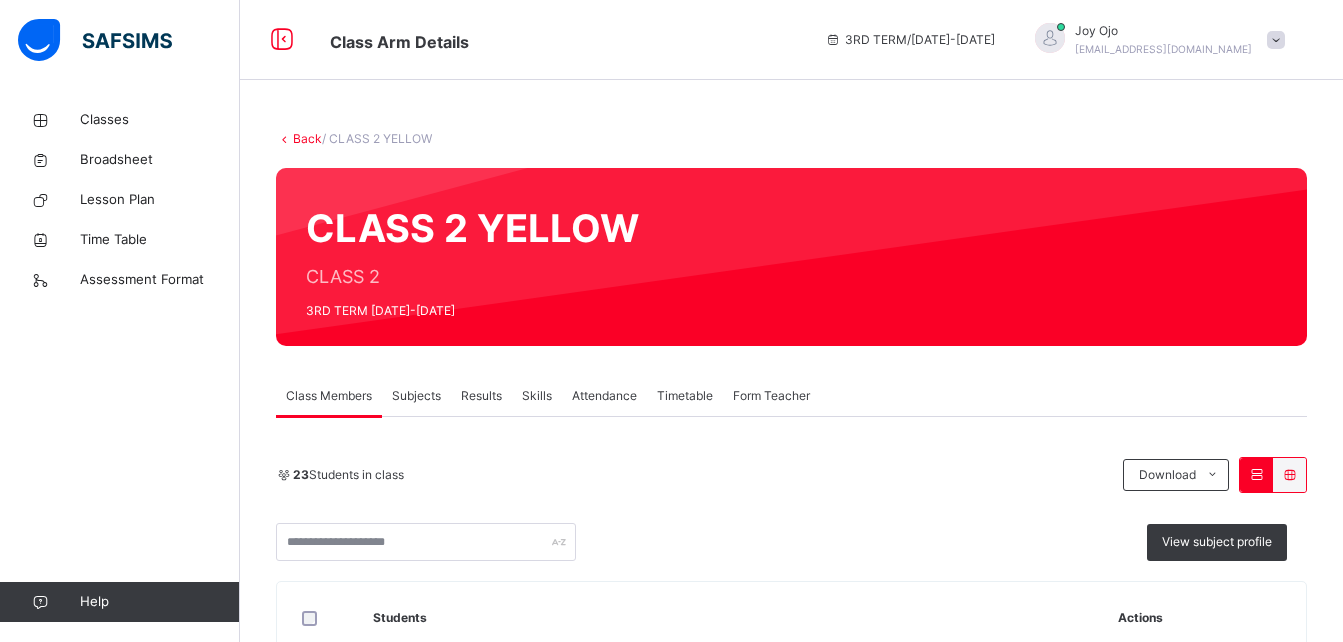 click on "Subjects" at bounding box center [416, 396] 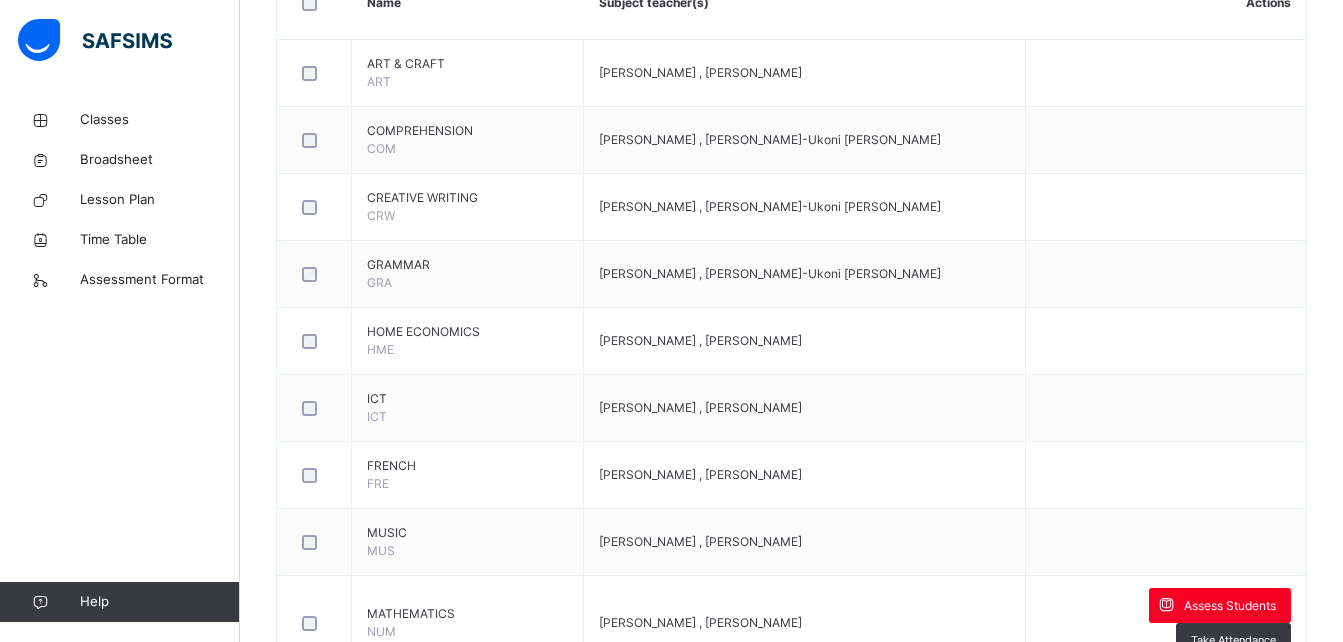 scroll, scrollTop: 587, scrollLeft: 0, axis: vertical 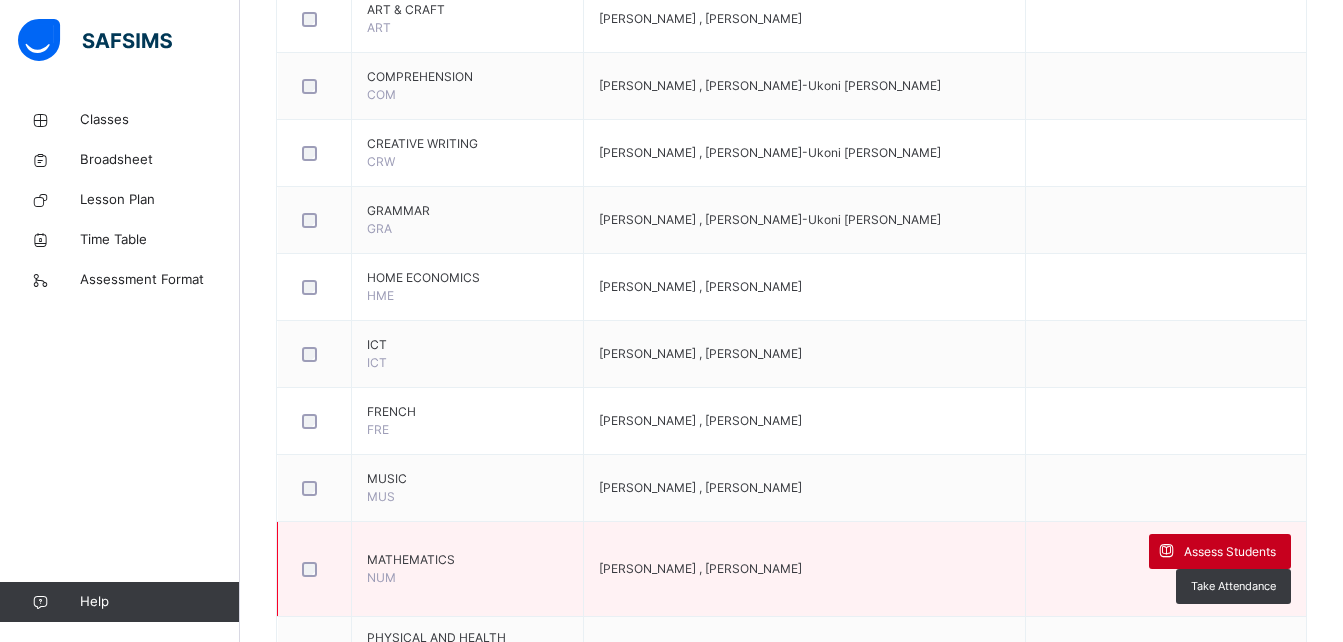 click on "Assess Students" at bounding box center (1230, 552) 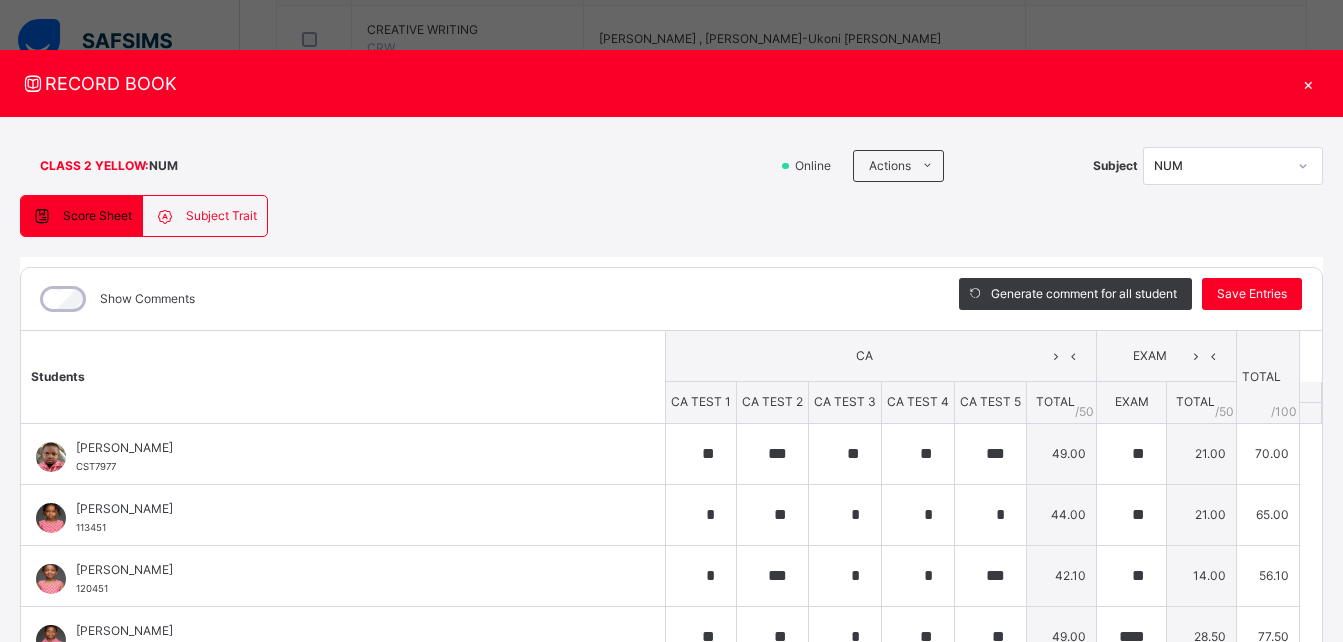 scroll, scrollTop: 707, scrollLeft: 0, axis: vertical 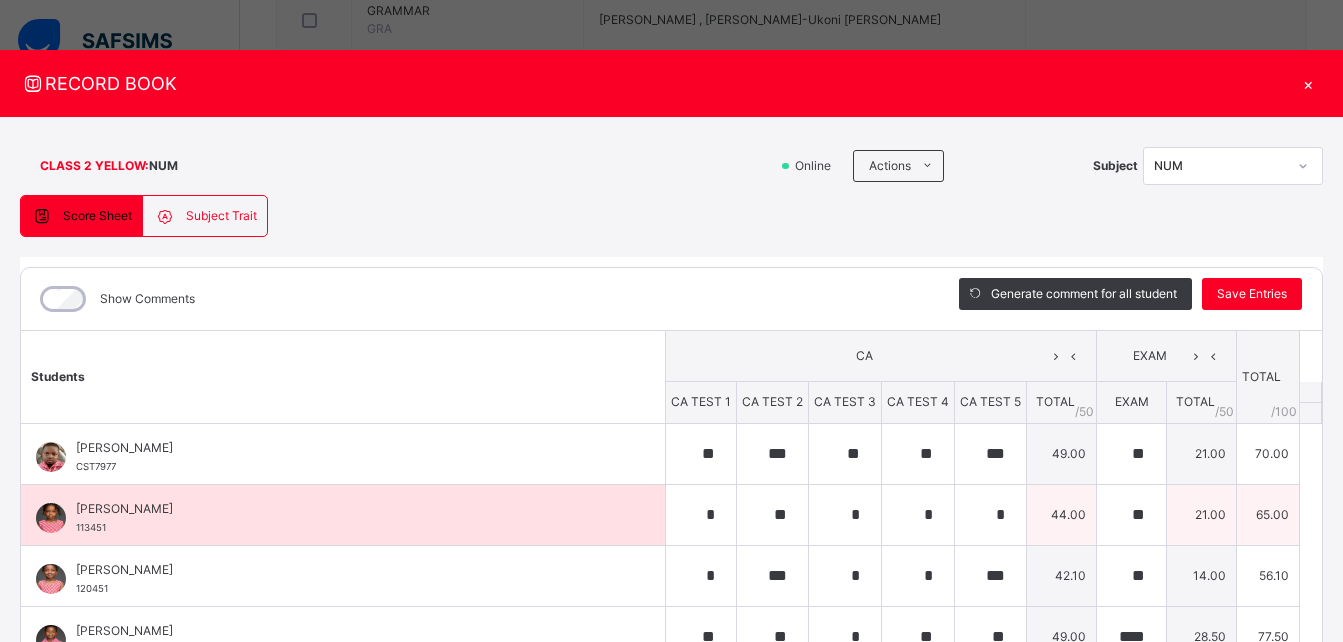 click on "[PERSON_NAME]" at bounding box center [348, 509] 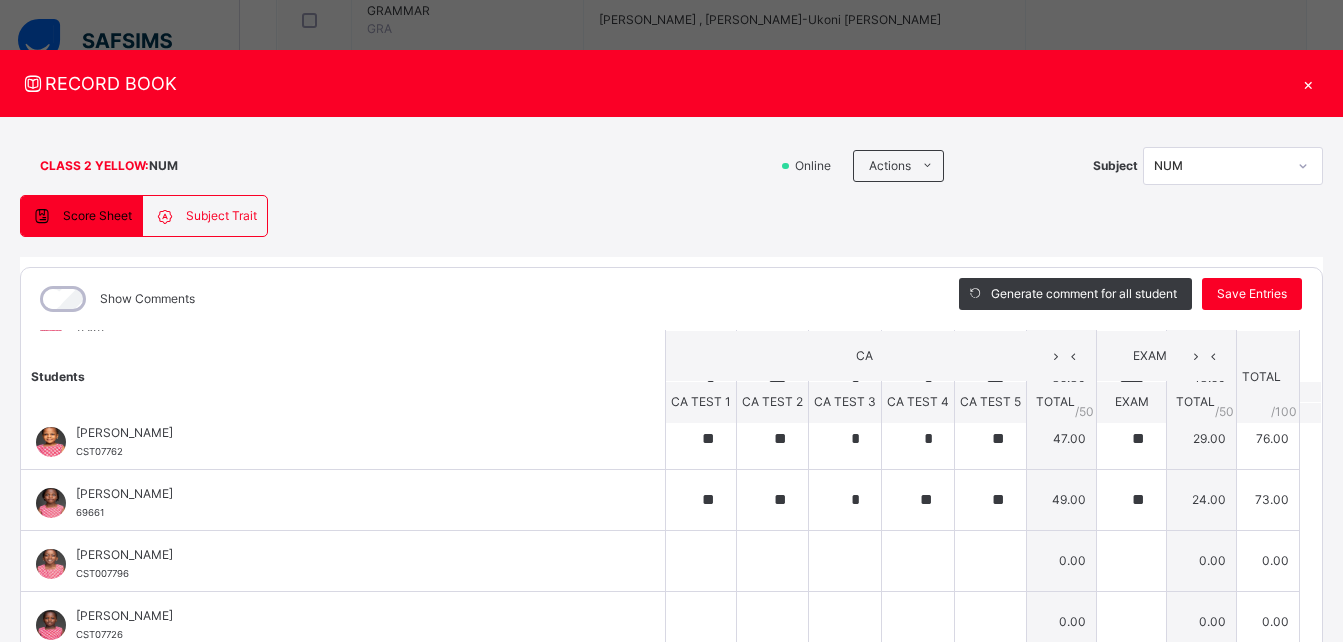 scroll, scrollTop: 360, scrollLeft: 0, axis: vertical 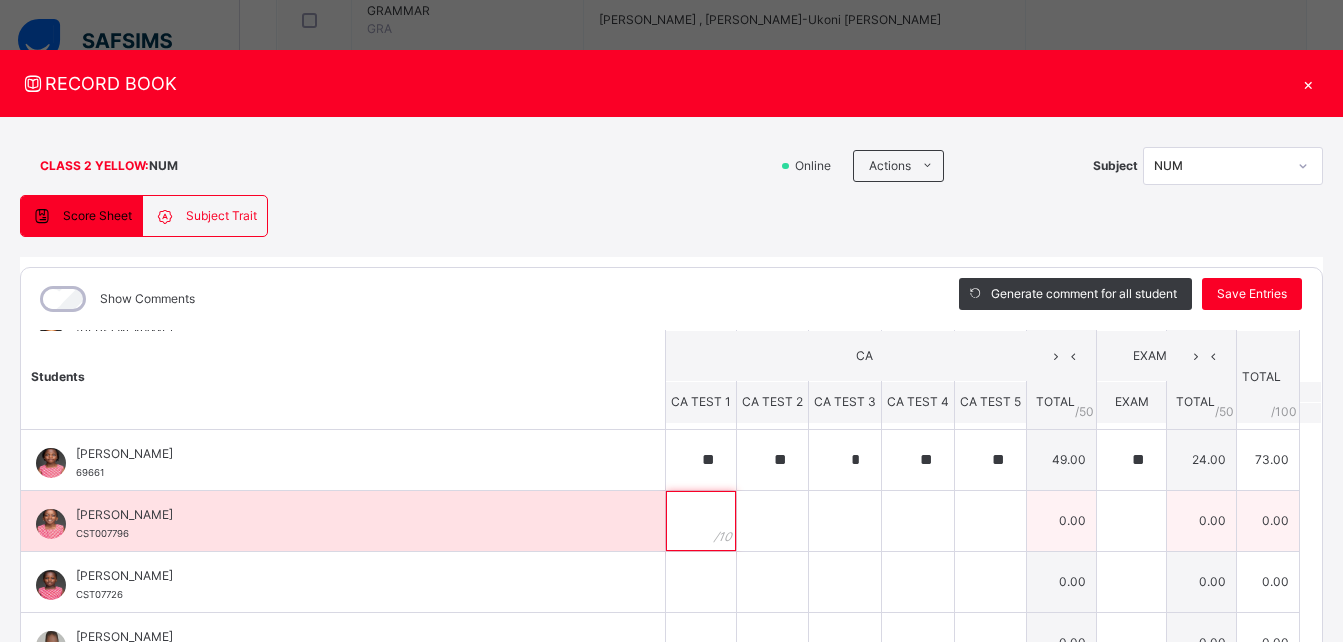 click at bounding box center [701, 521] 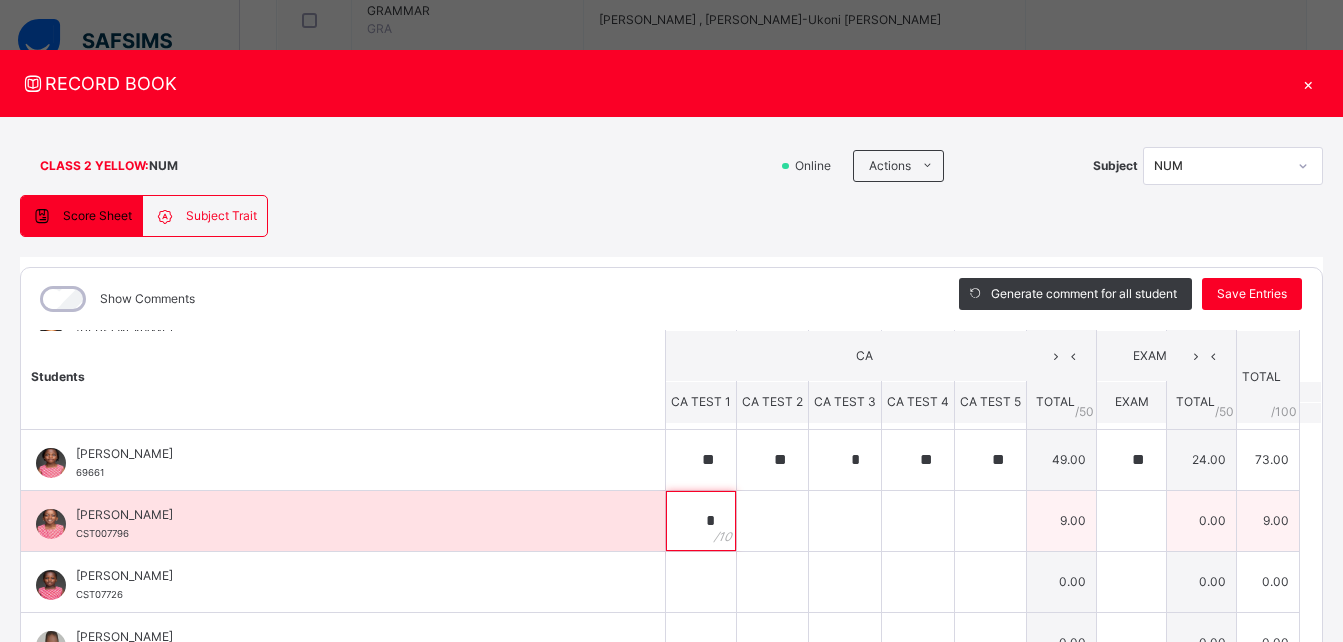 type on "*" 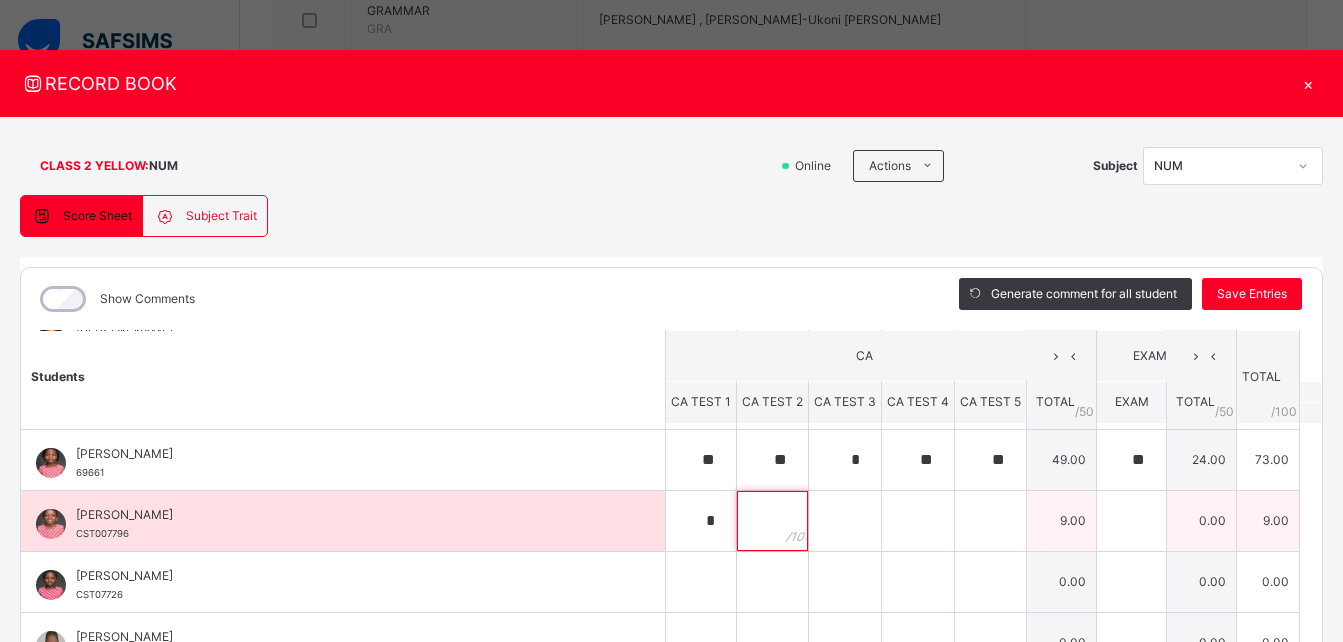 click at bounding box center [772, 521] 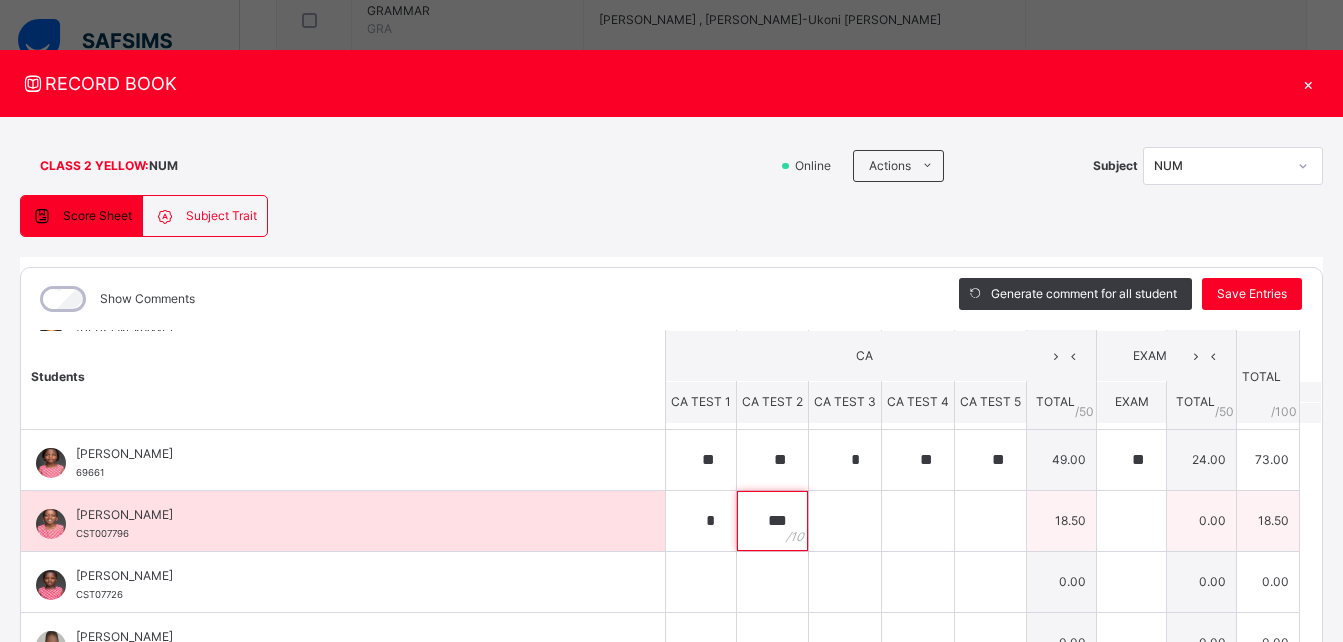type on "***" 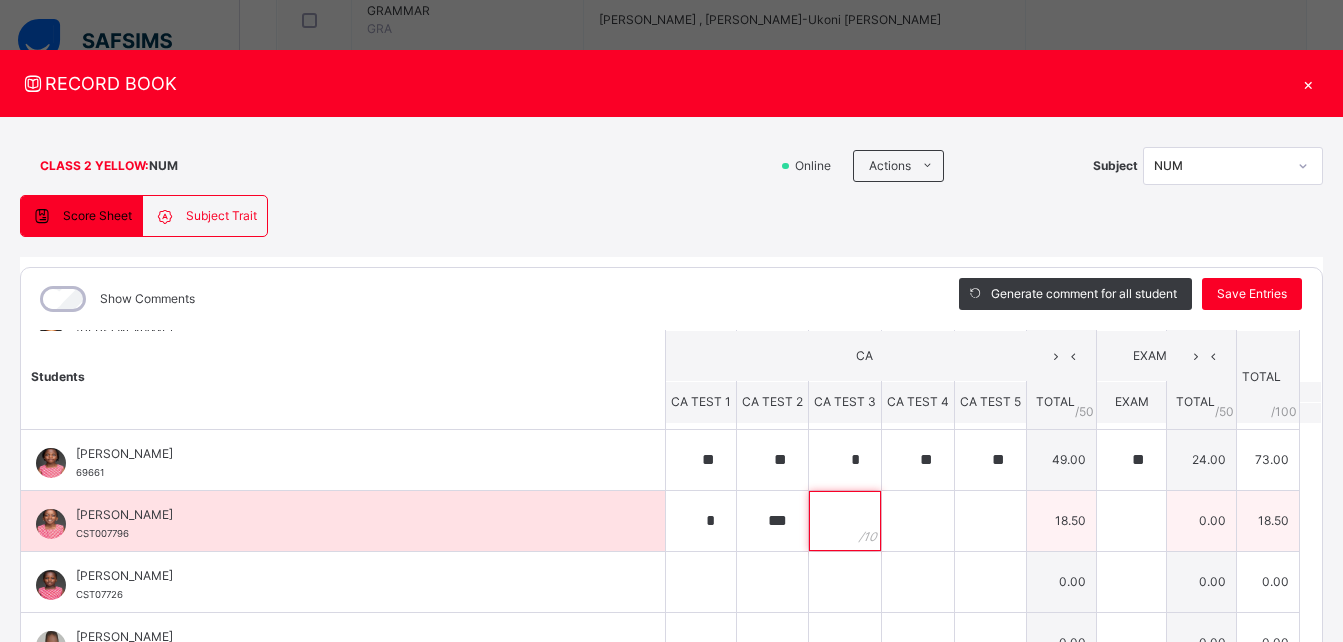 click at bounding box center [845, 521] 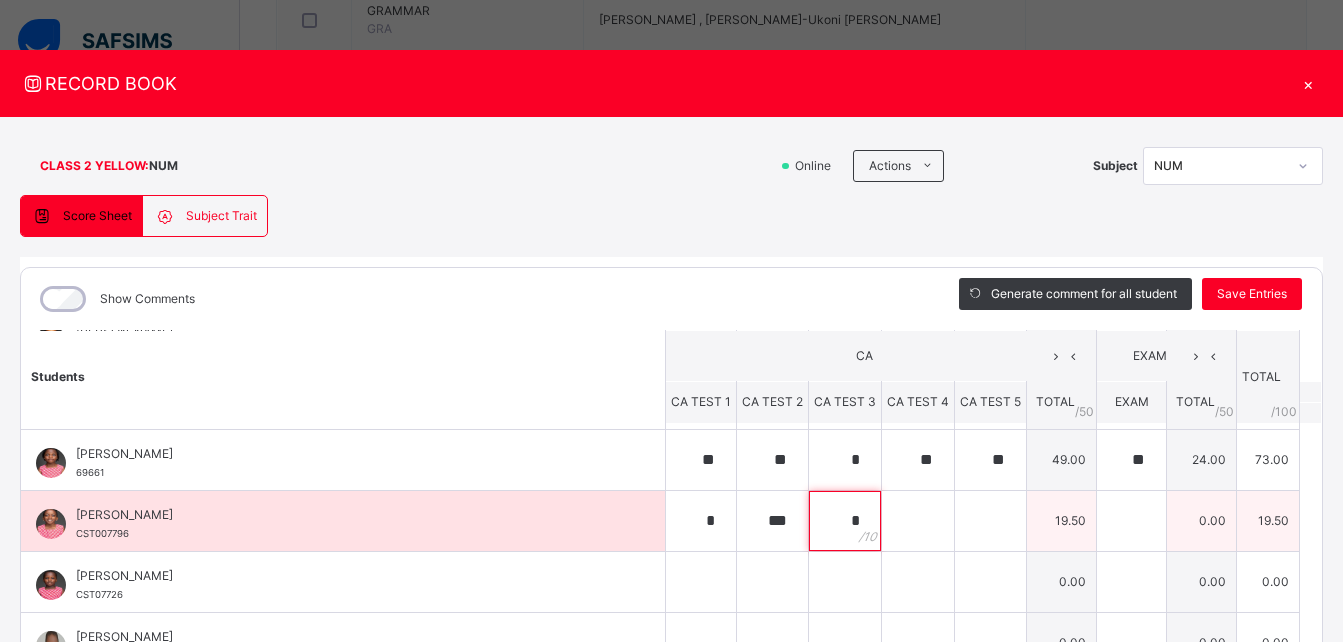type on "**" 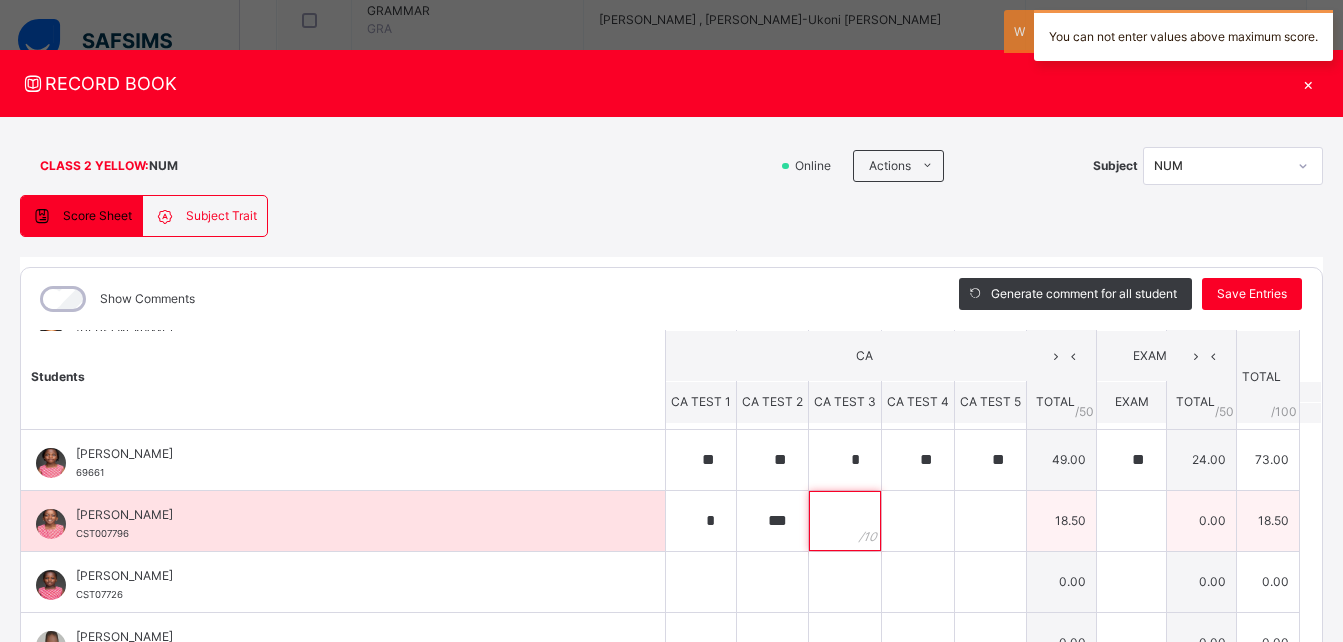 type on "*" 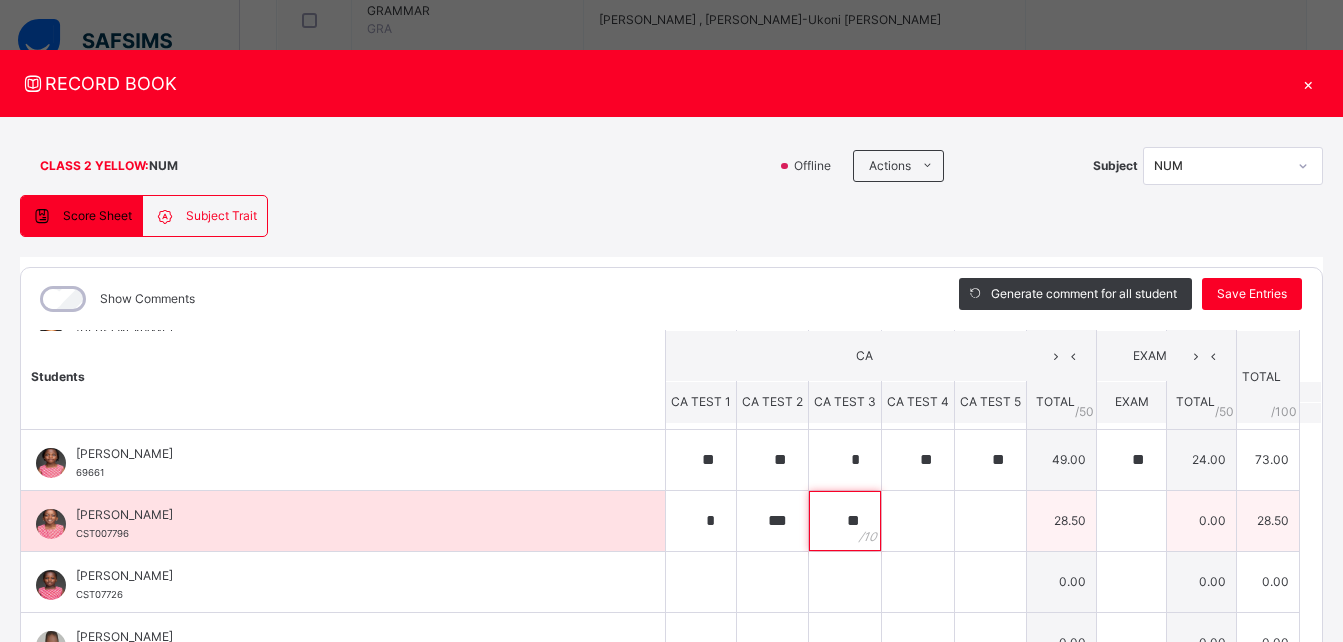 type on "**" 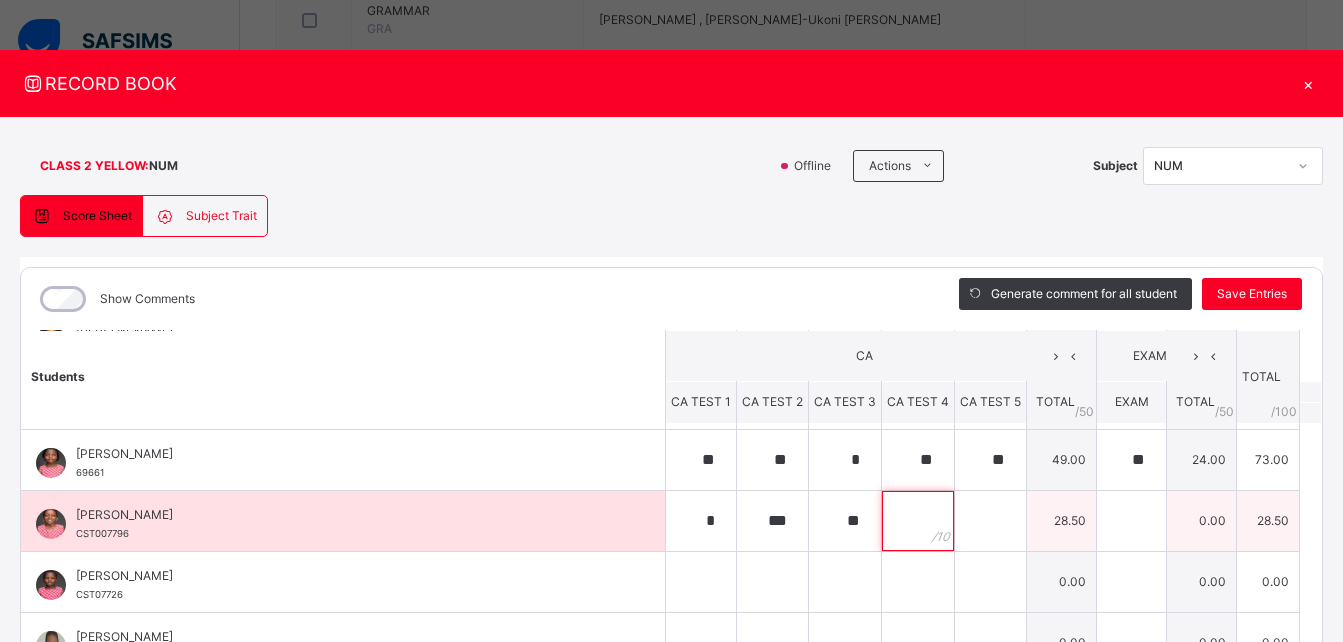 click at bounding box center (918, 521) 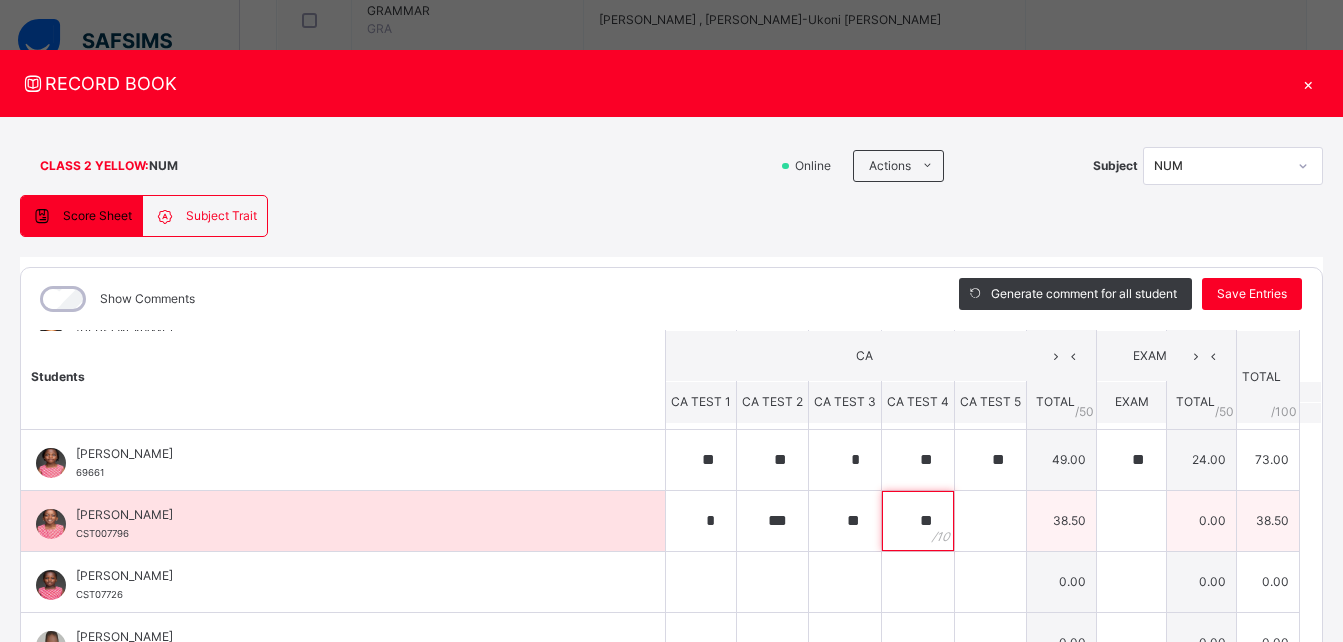 type on "**" 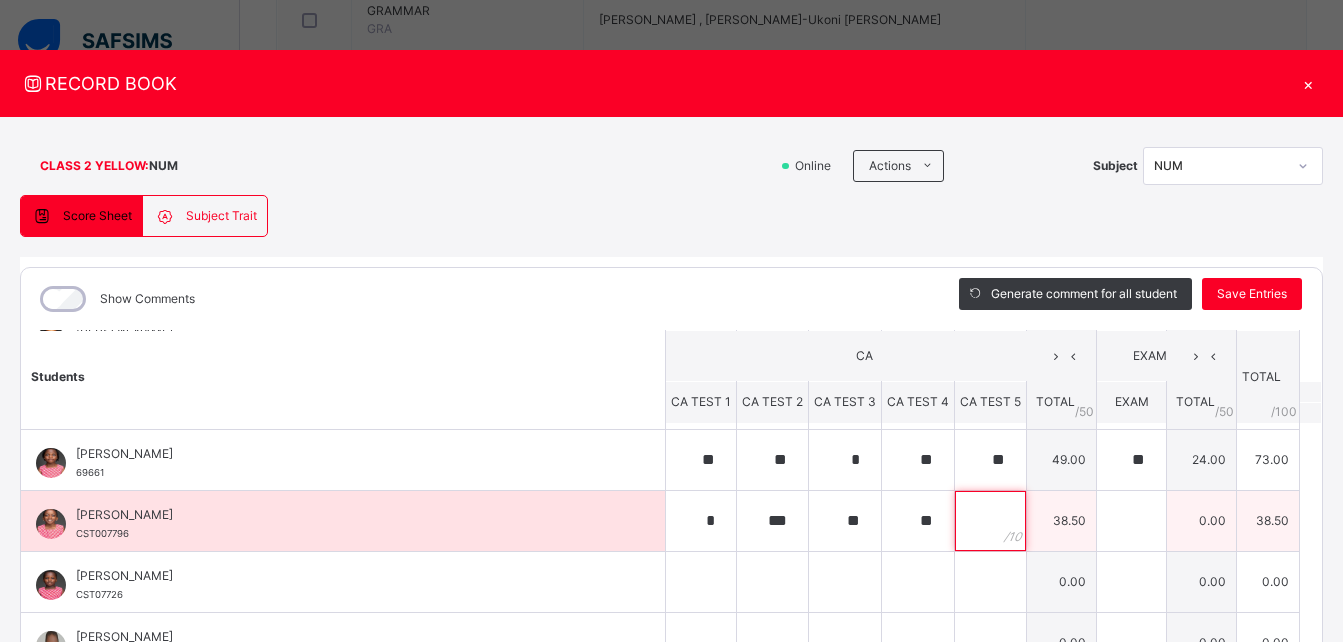 click at bounding box center (990, 521) 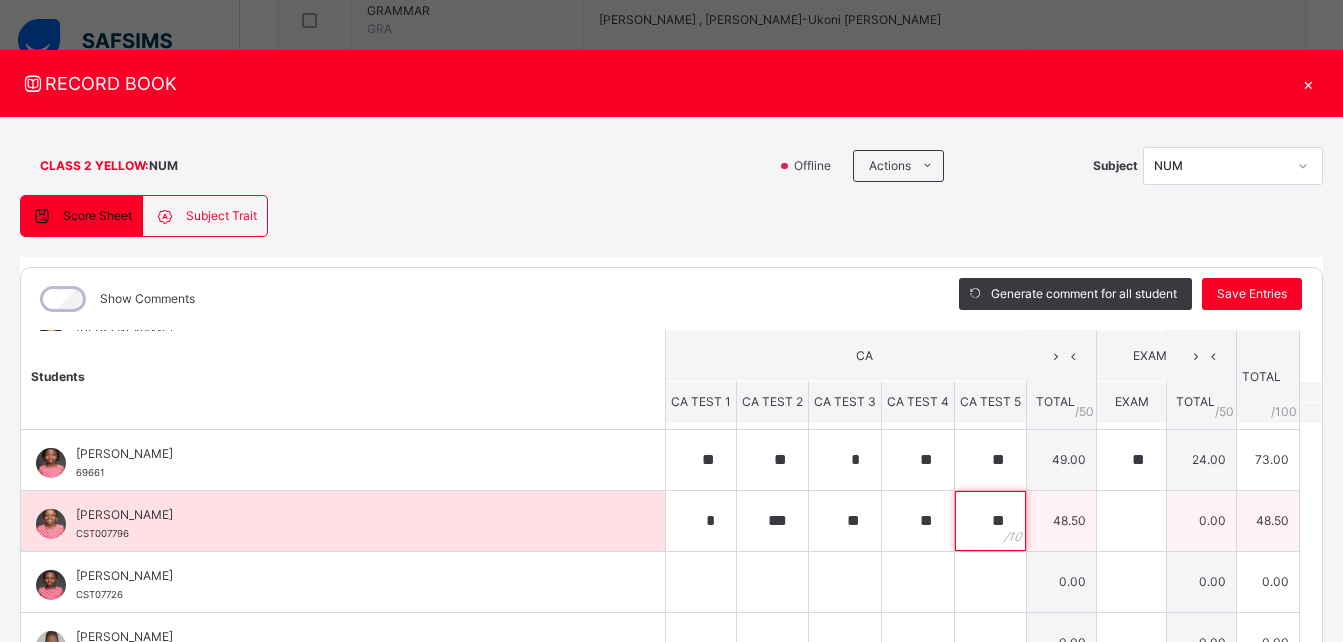 type on "**" 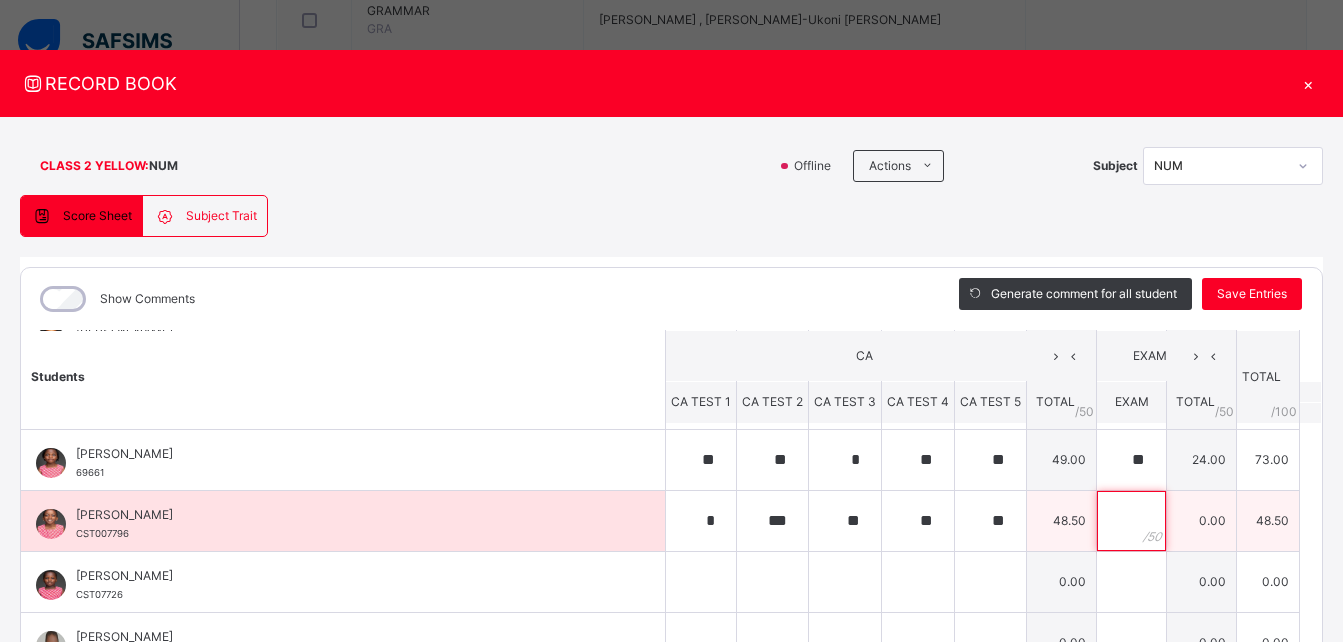 click at bounding box center [1131, 521] 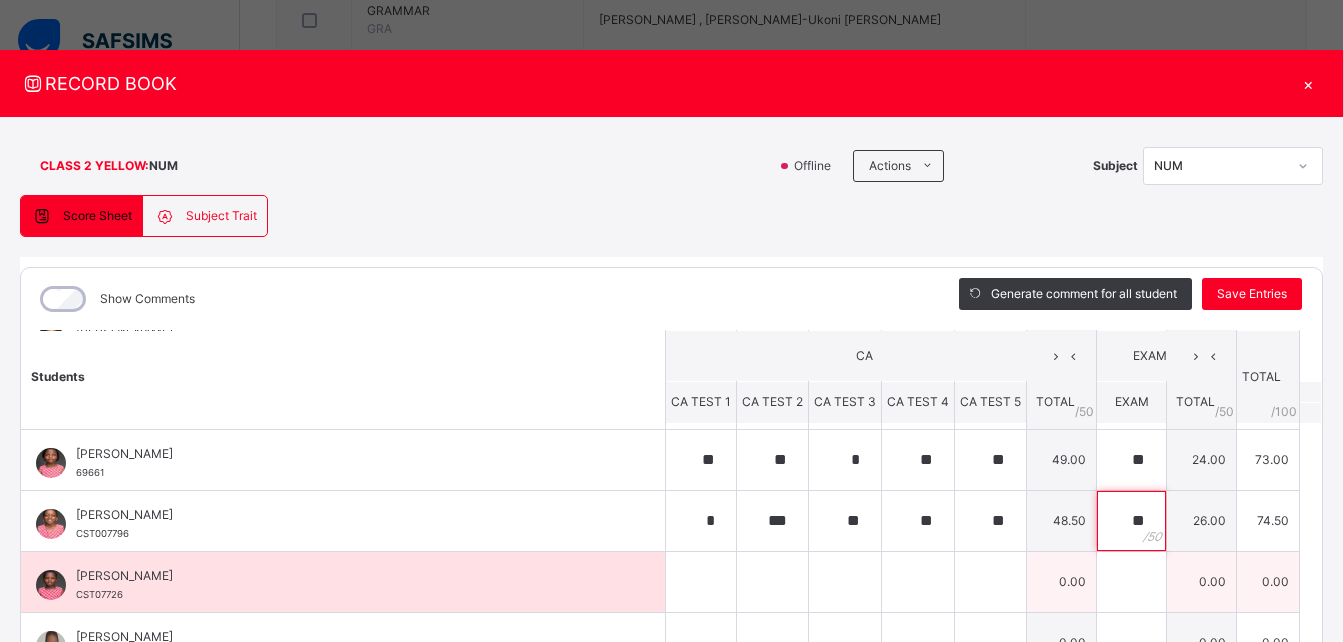 type on "**" 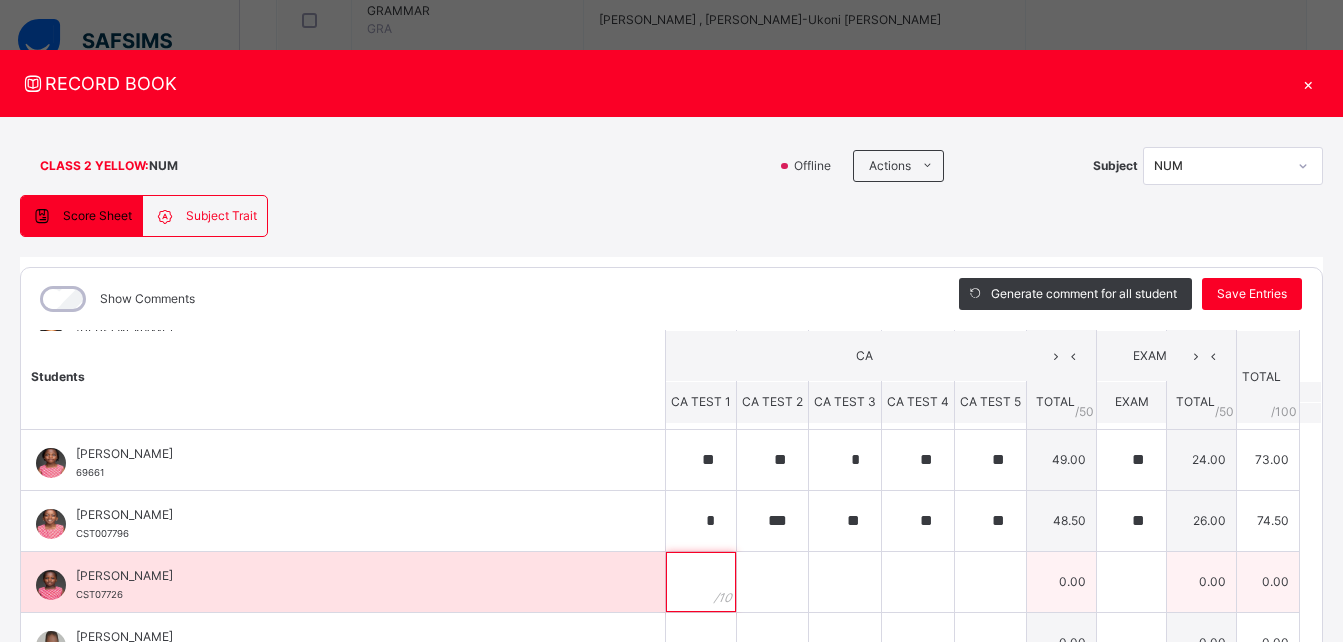 click at bounding box center (701, 582) 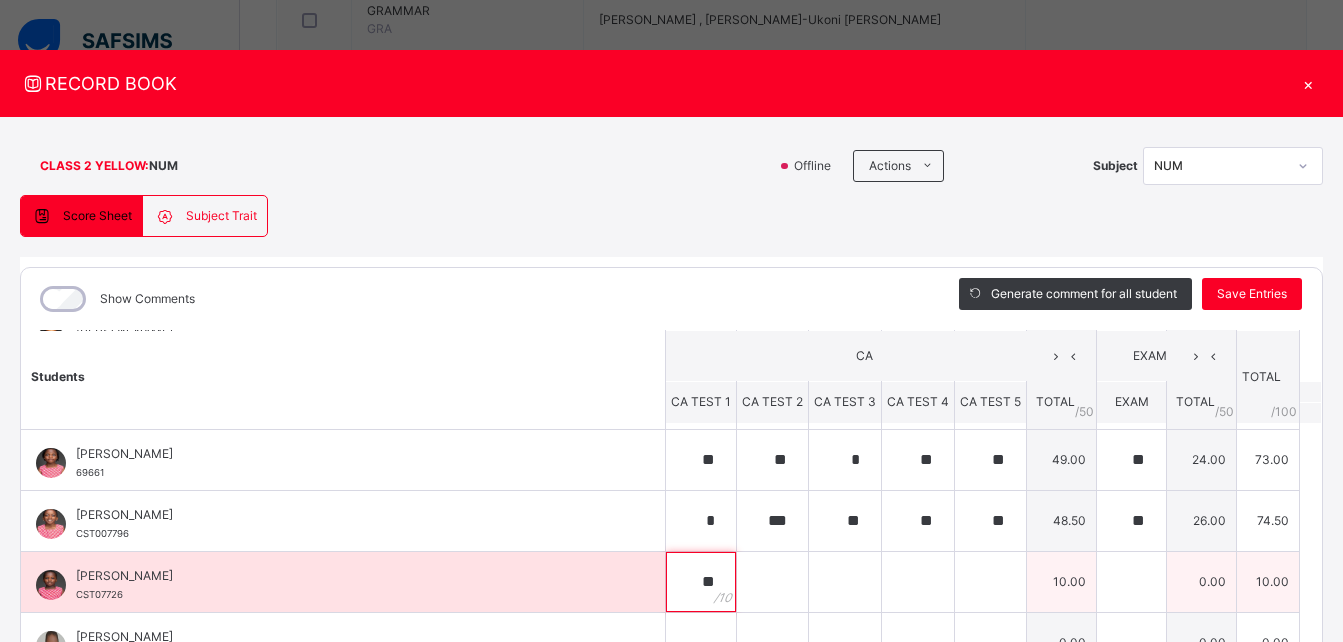 type on "**" 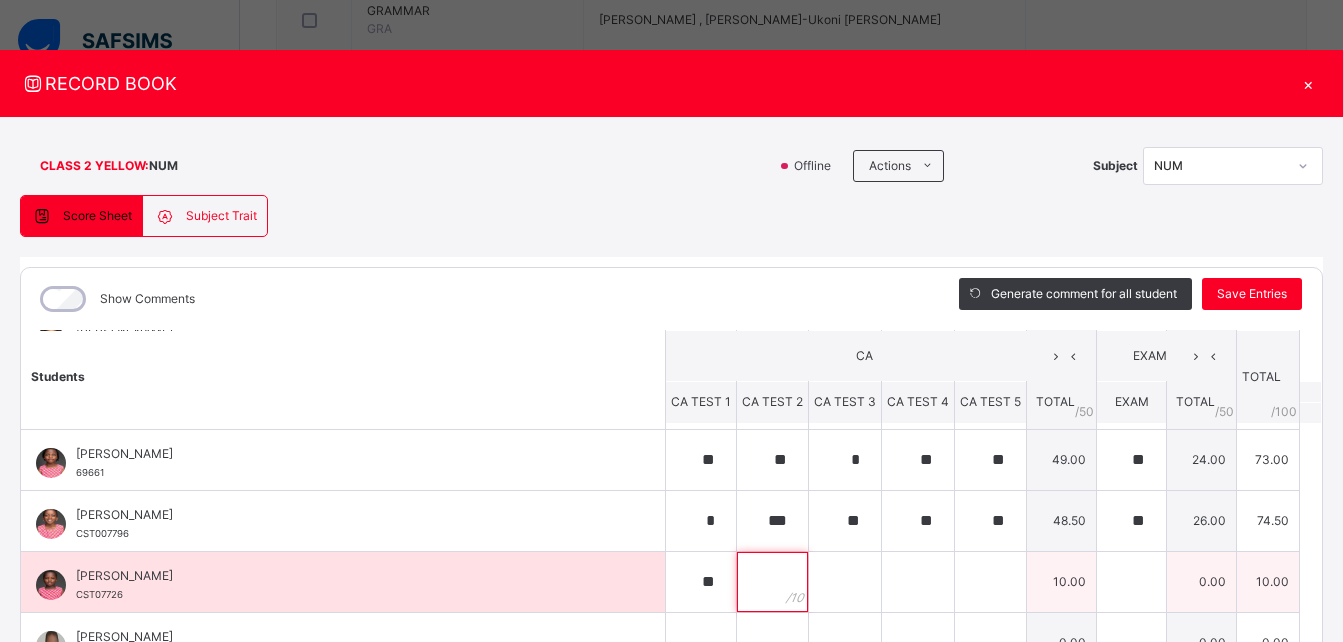click at bounding box center (772, 582) 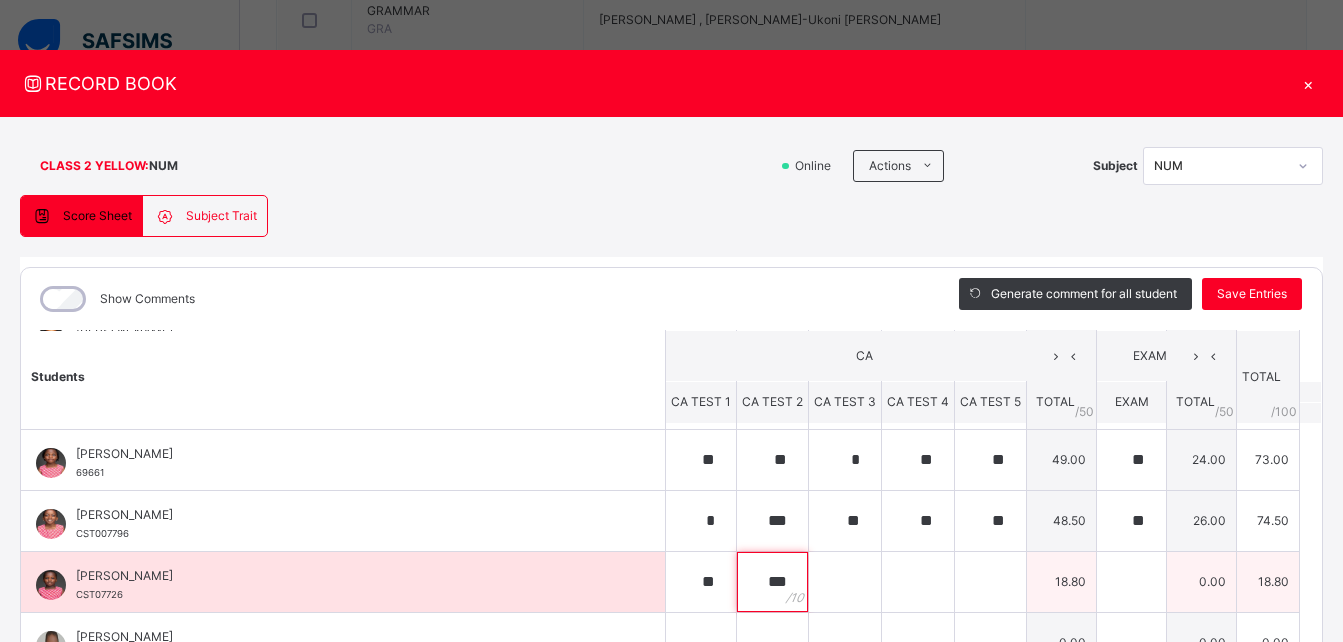 type on "***" 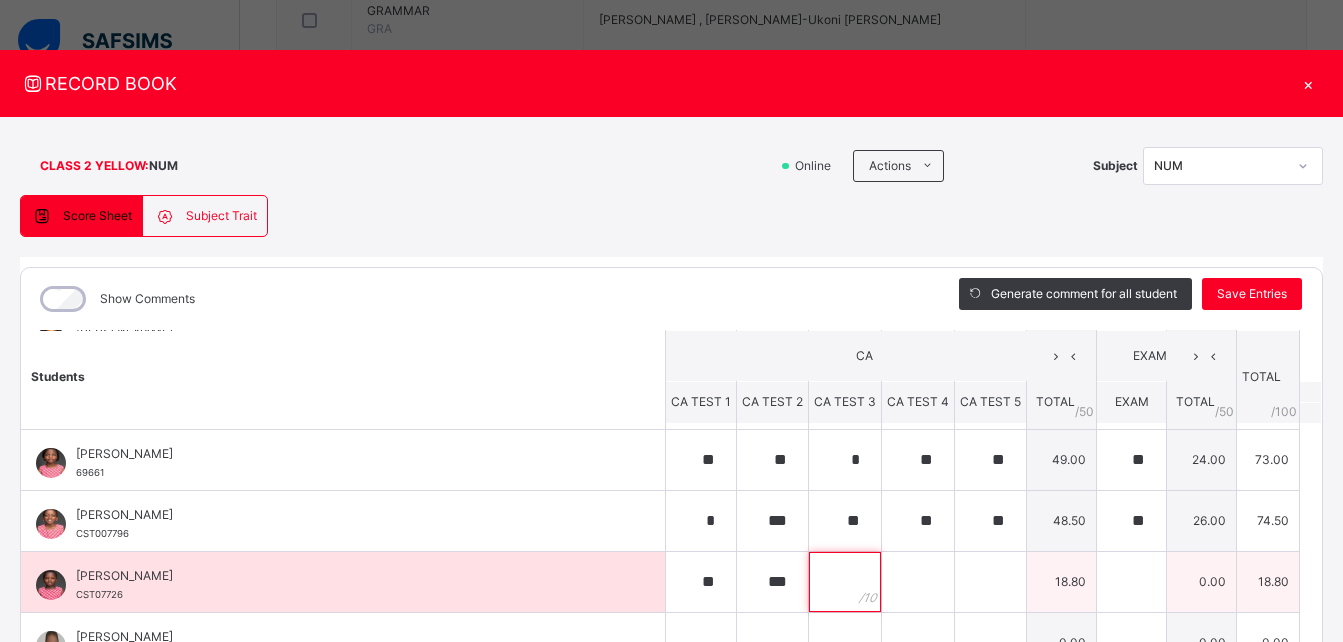 click at bounding box center [845, 582] 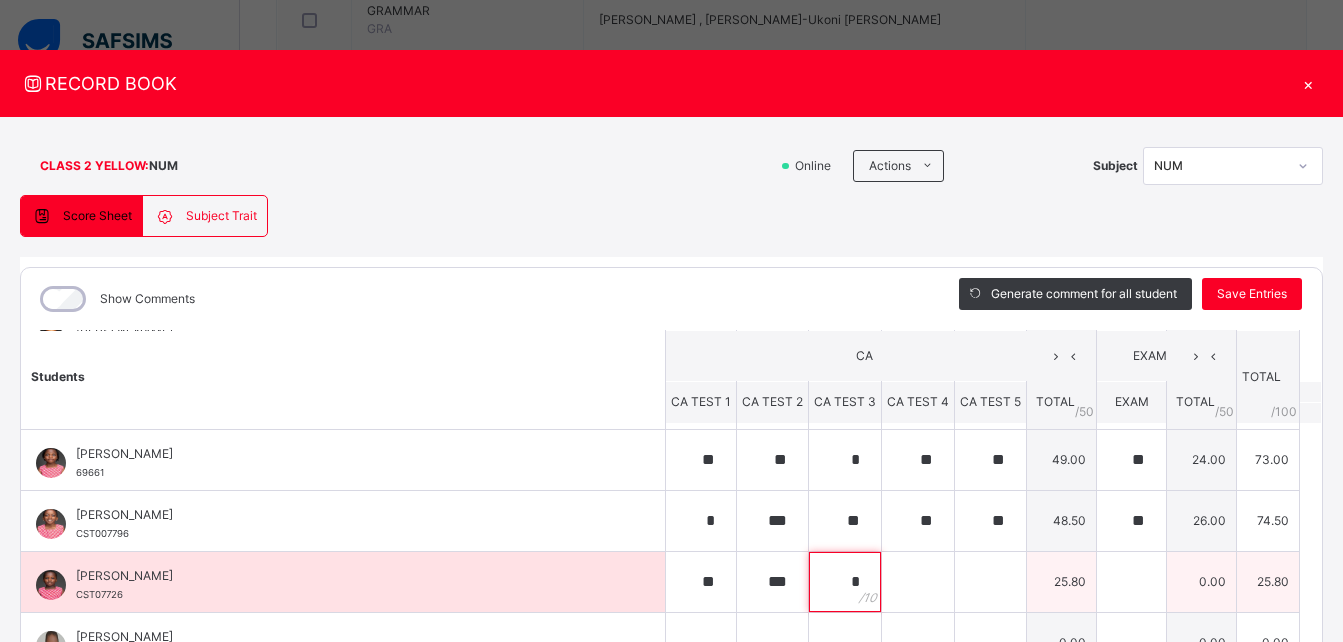 type on "*" 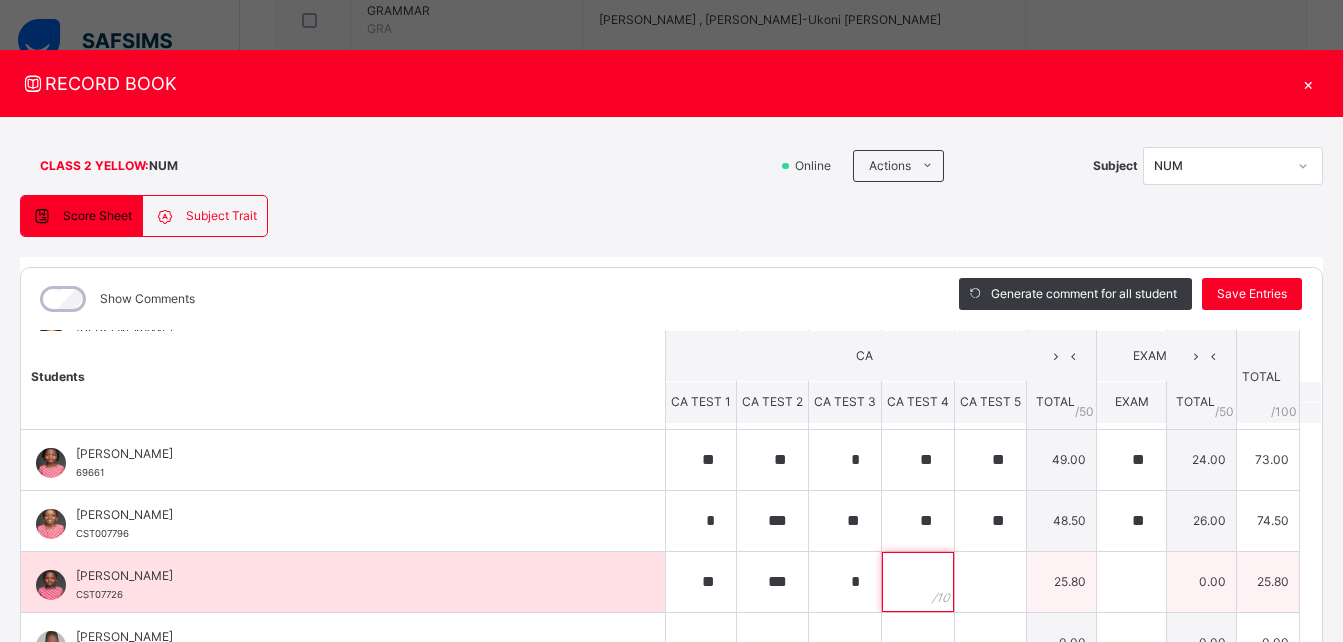 click at bounding box center [918, 582] 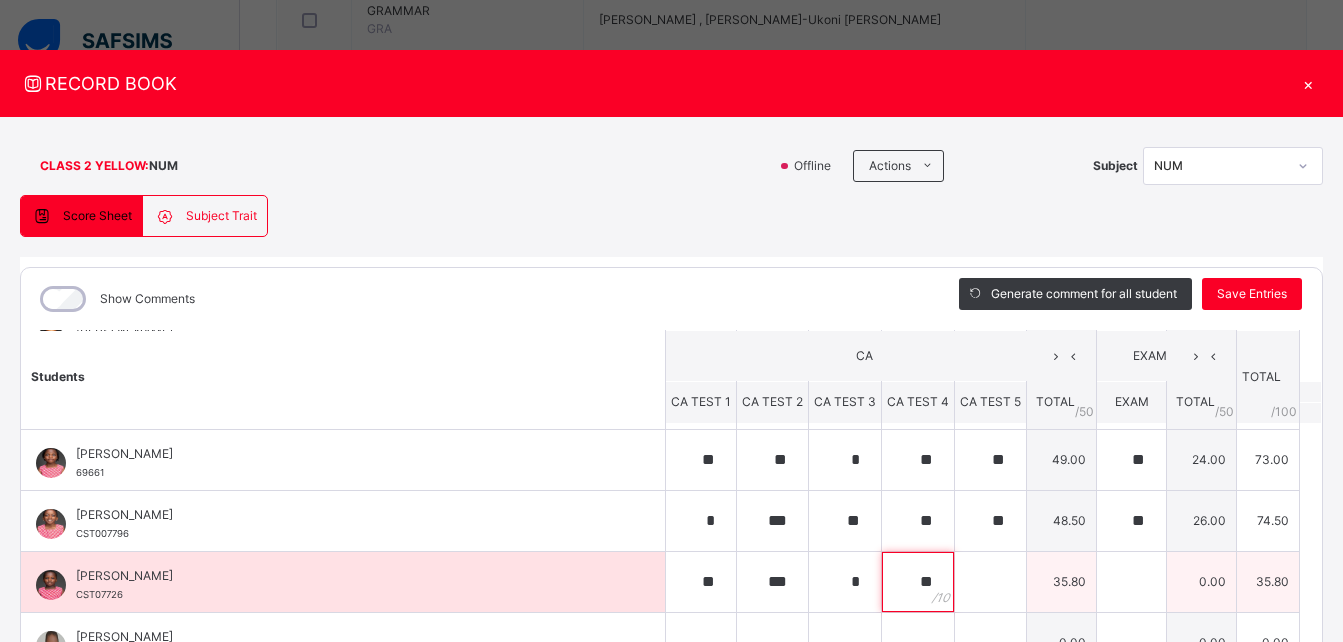 type on "**" 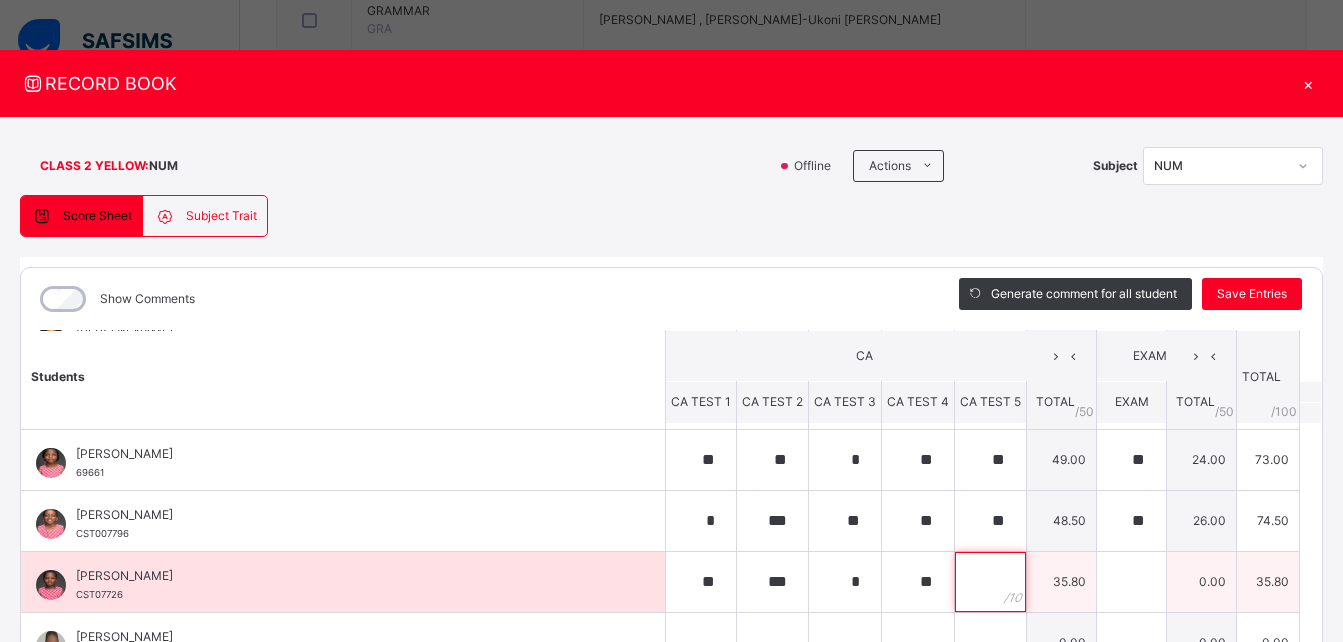 click at bounding box center [990, 582] 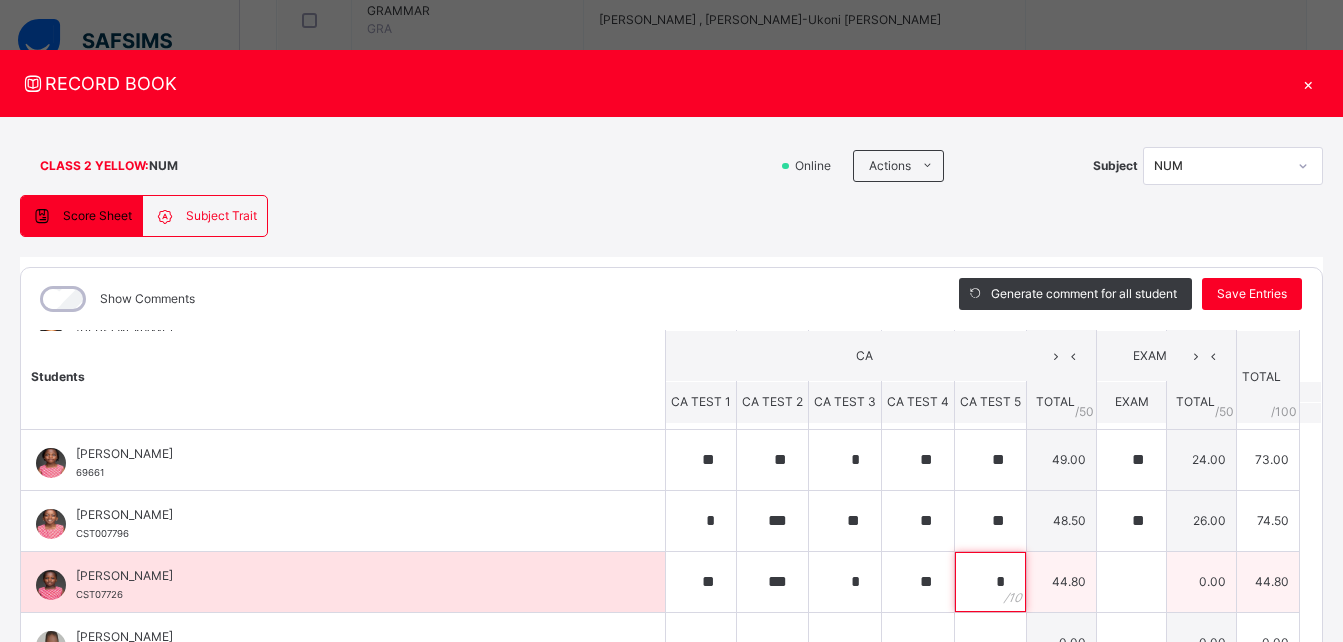 type on "*" 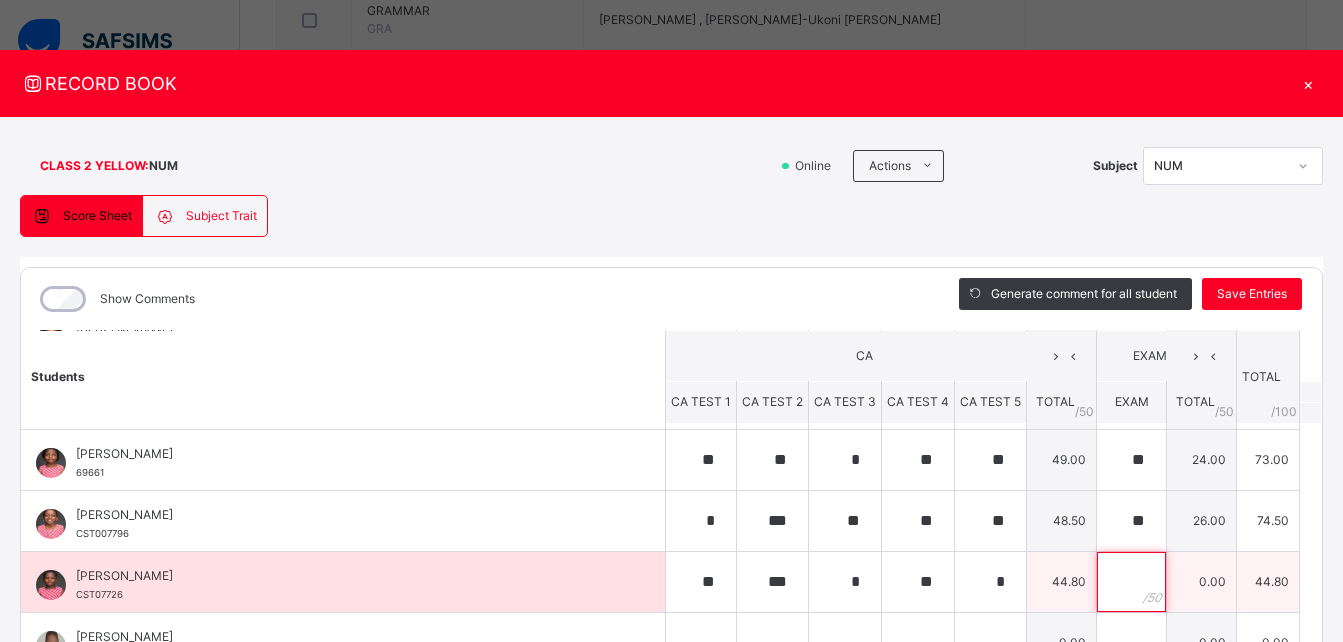 click at bounding box center [1131, 582] 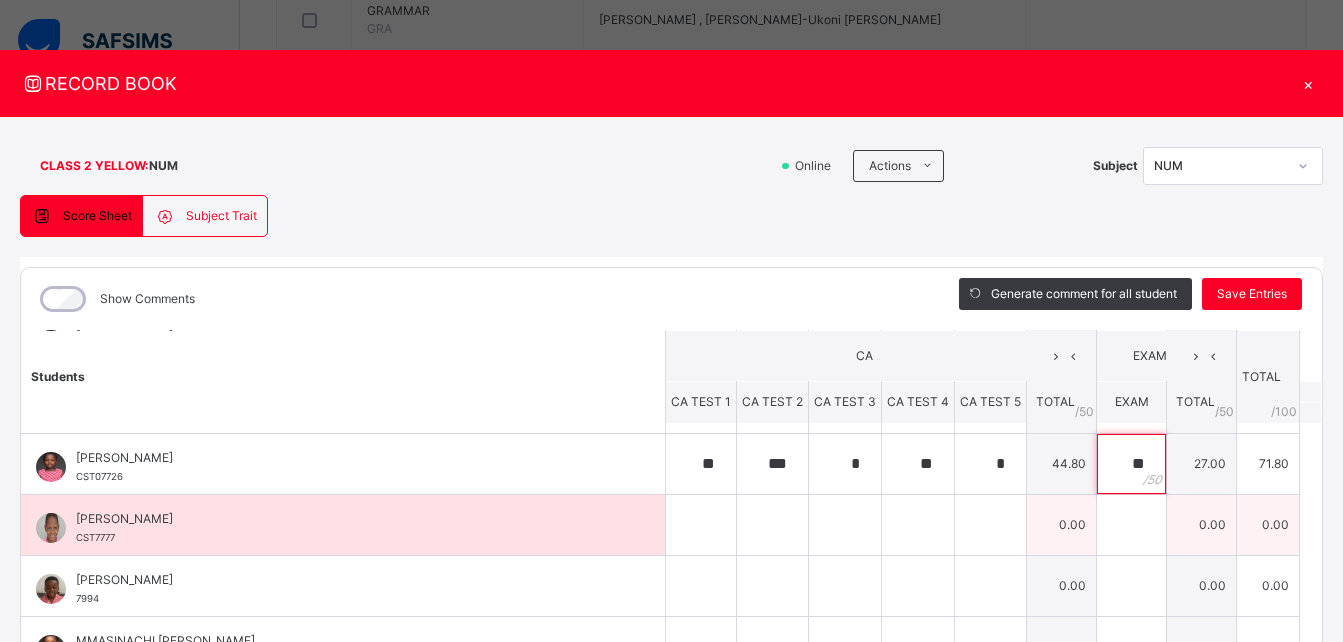 scroll, scrollTop: 462, scrollLeft: 0, axis: vertical 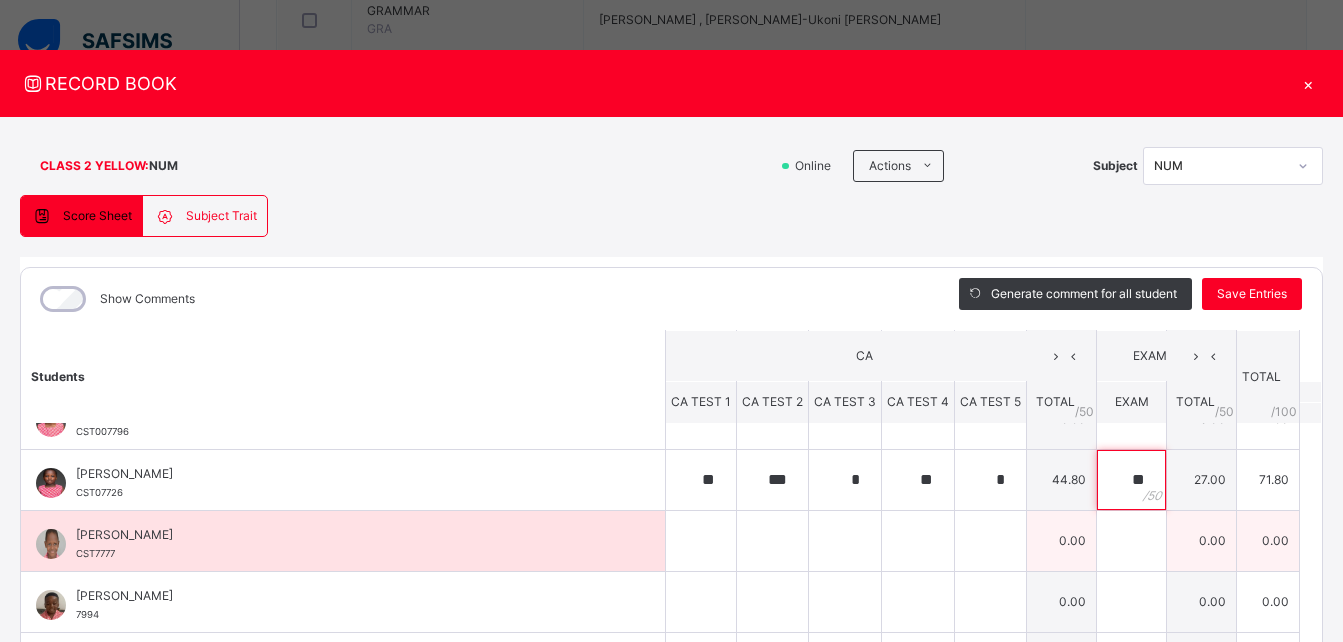 type on "**" 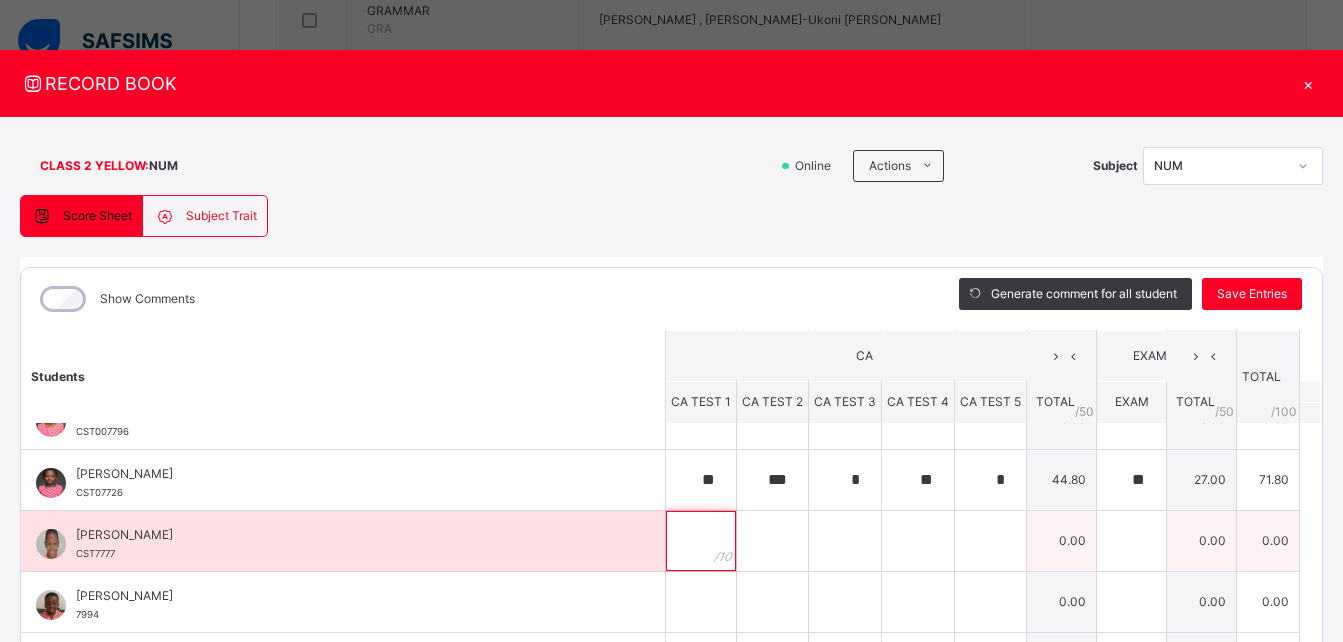 click at bounding box center (701, 541) 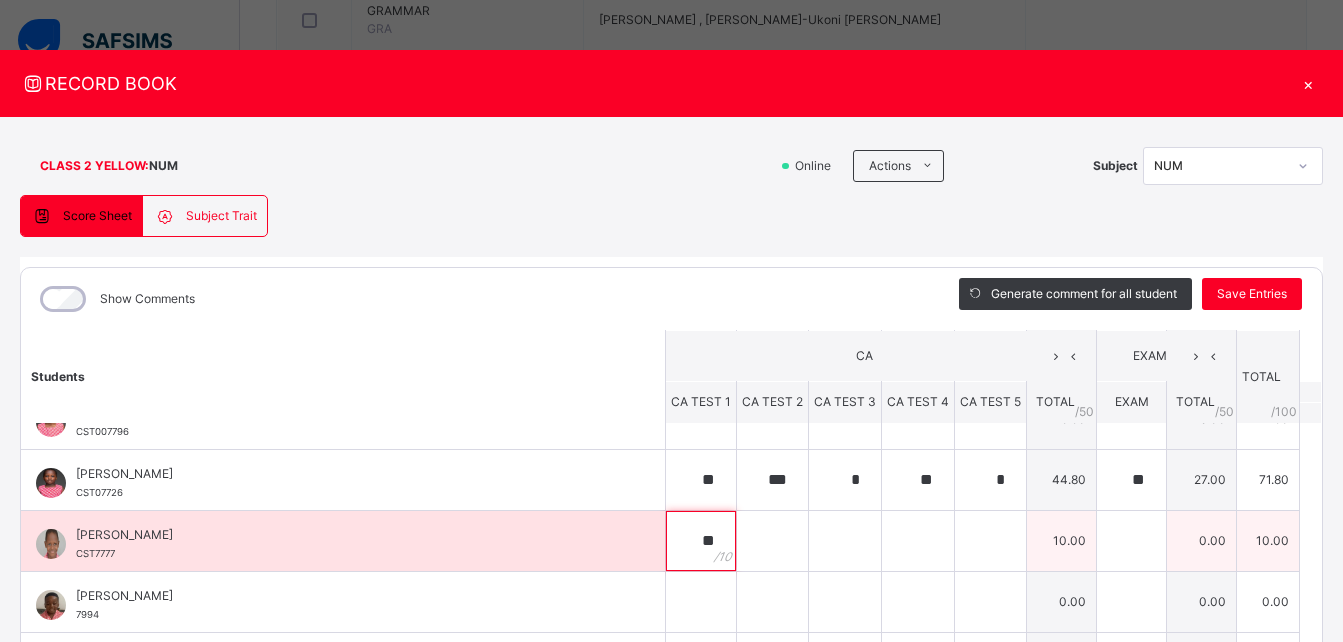 type on "**" 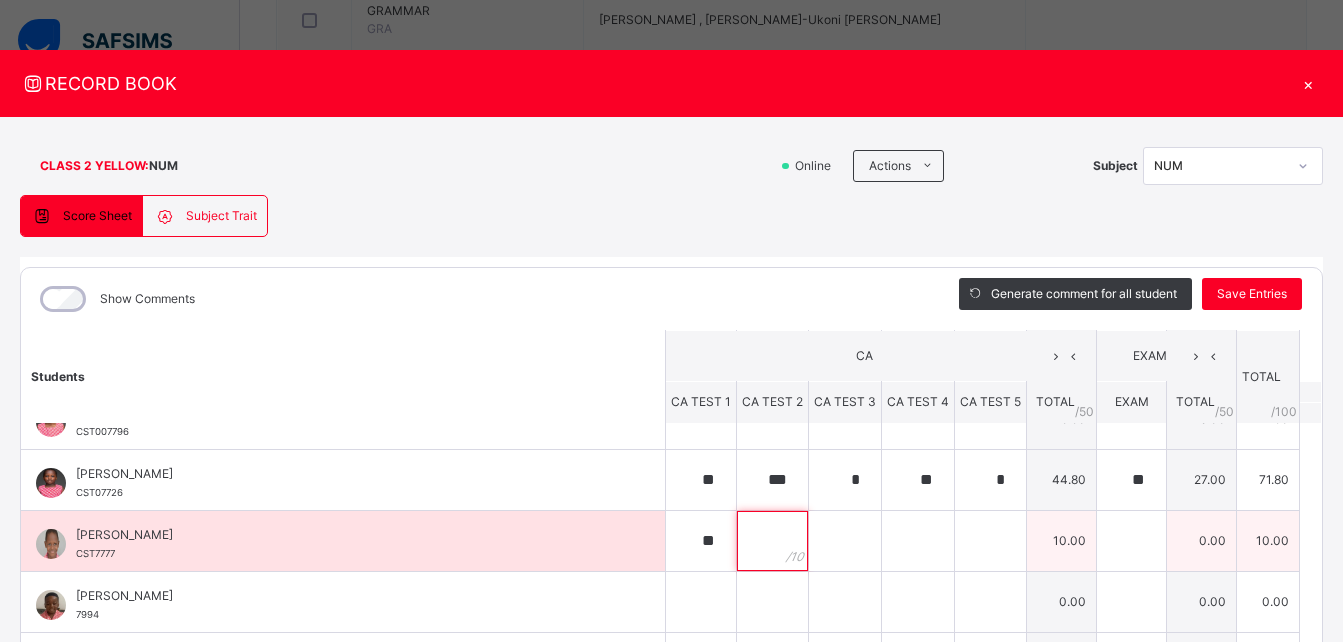 click at bounding box center [772, 541] 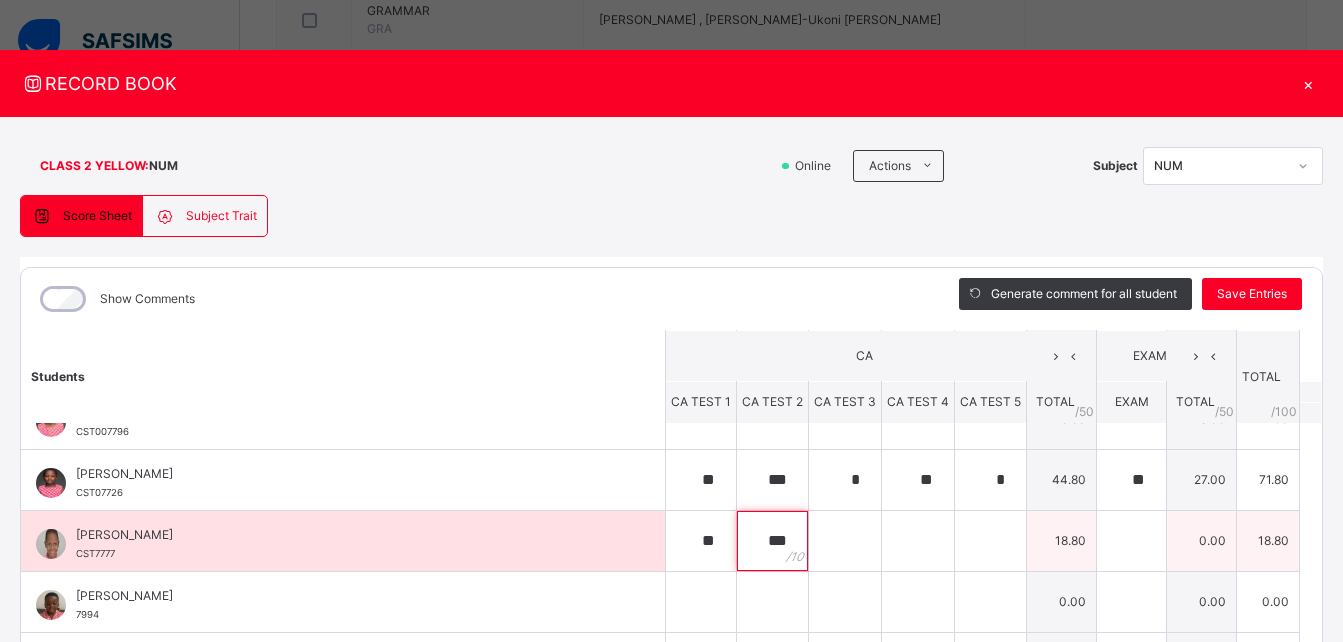 type on "***" 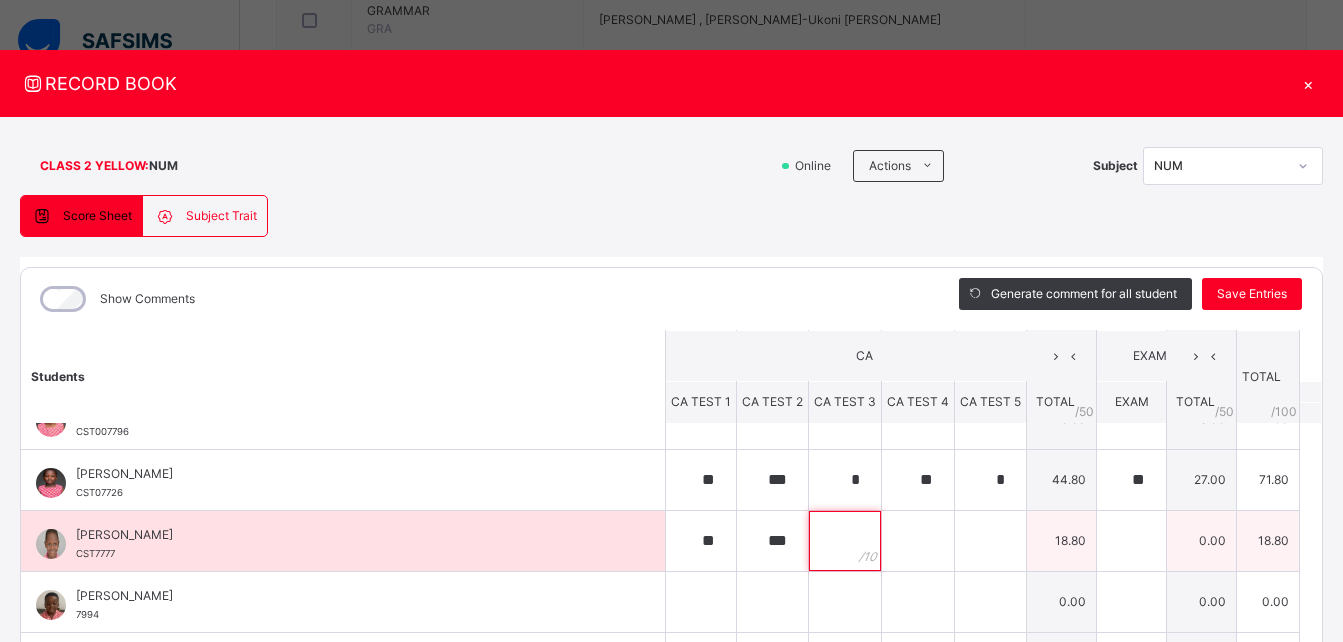 click at bounding box center (845, 541) 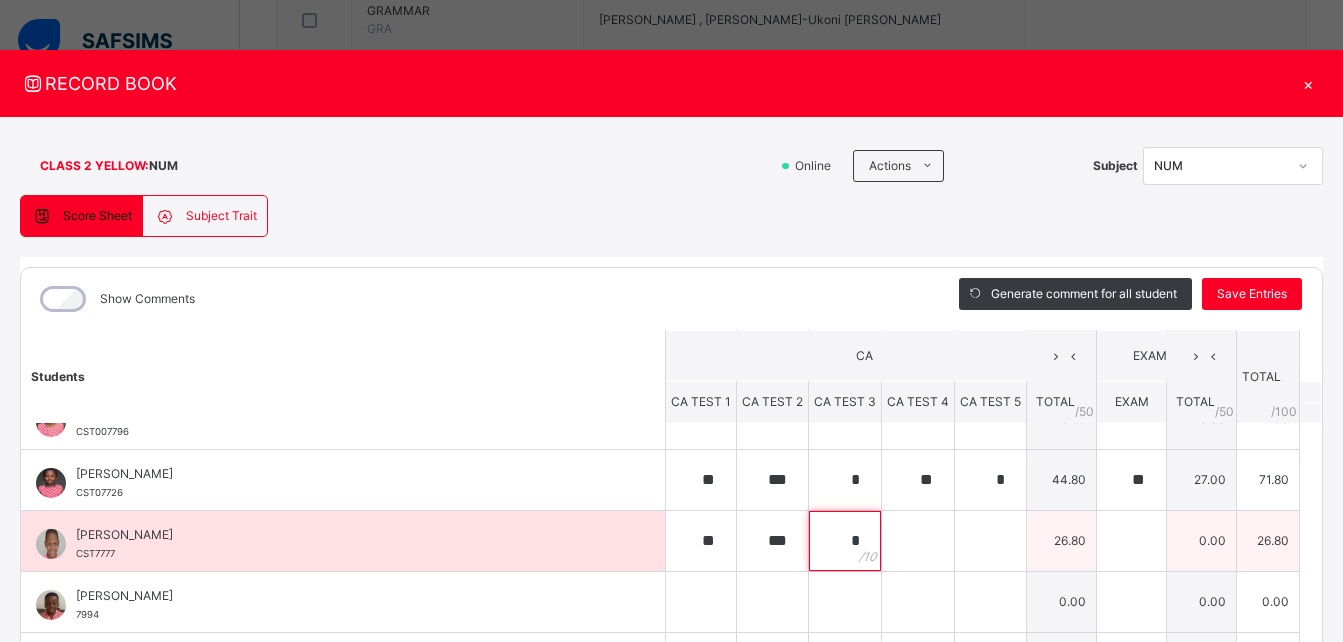 type on "*" 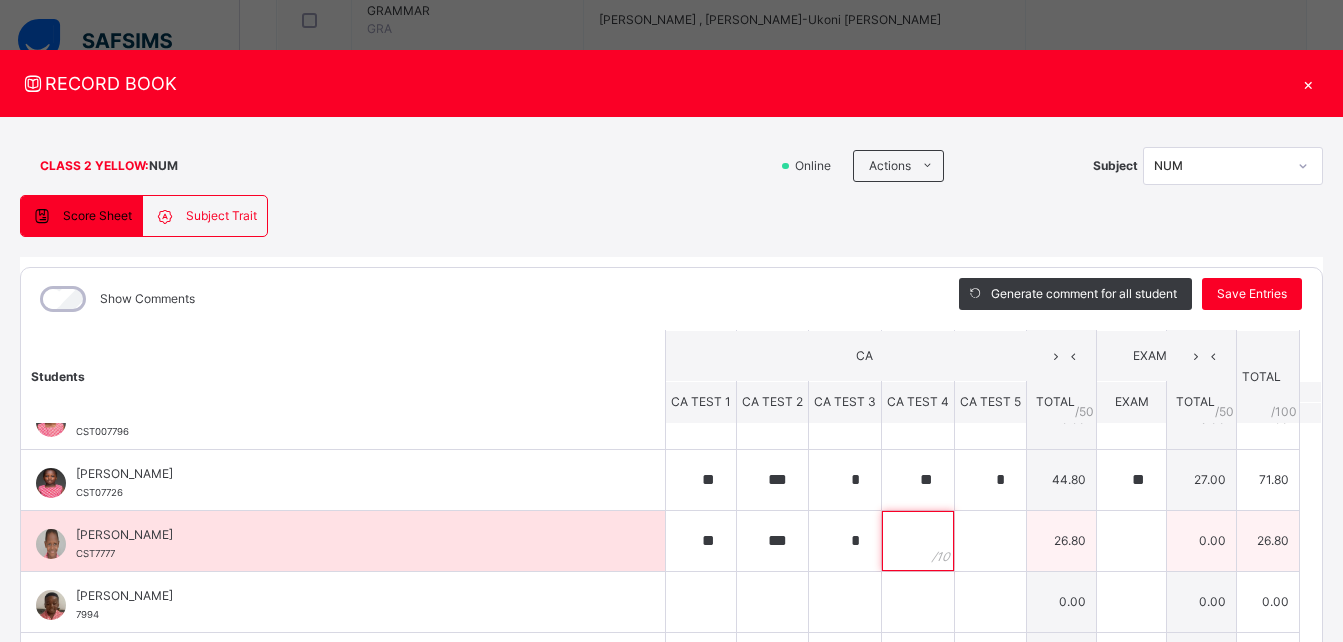 click at bounding box center (918, 541) 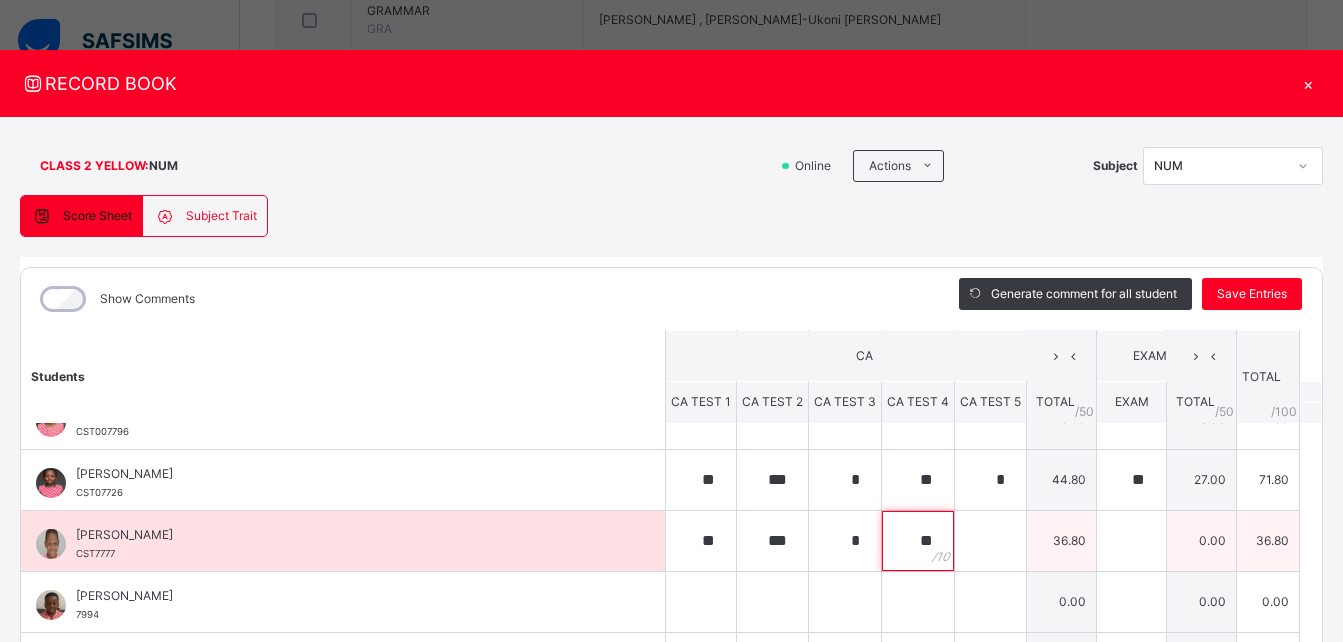 type on "**" 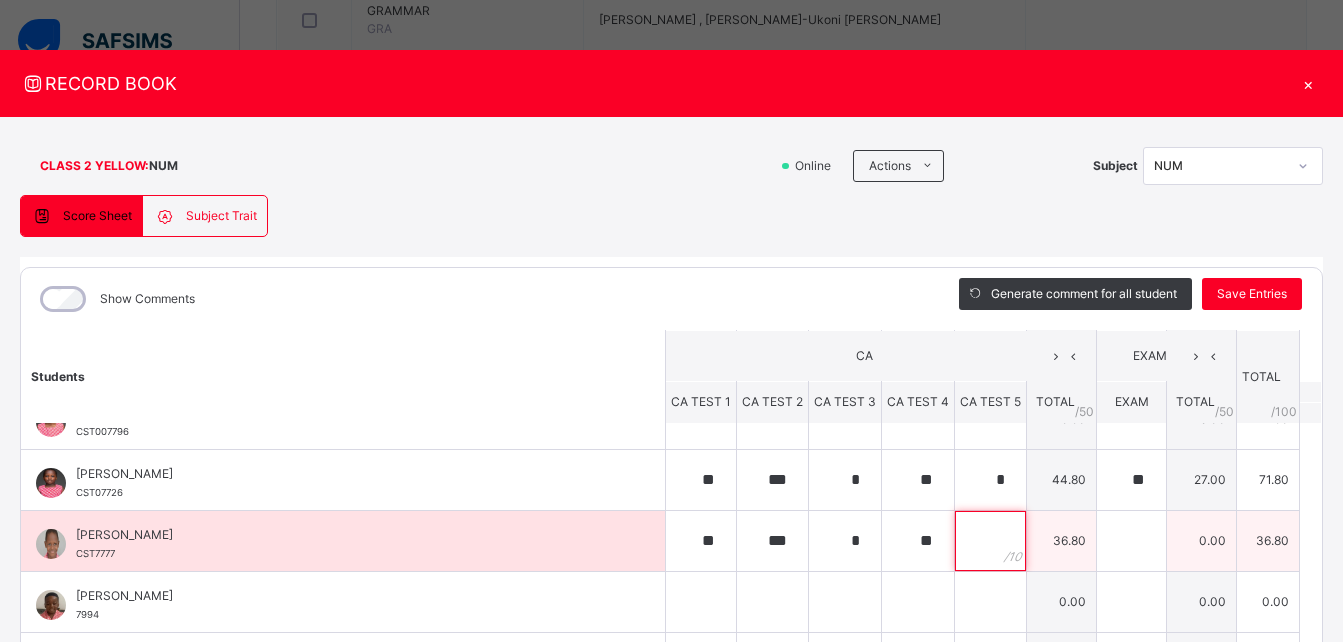 click at bounding box center (990, 541) 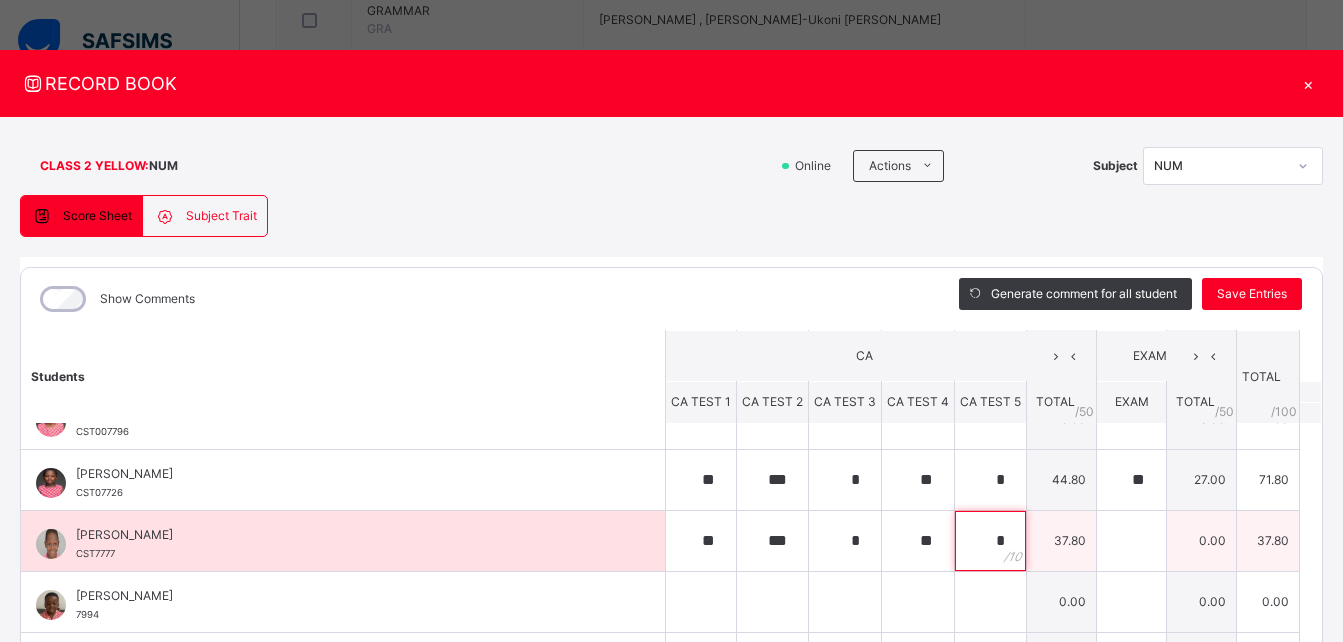 type on "**" 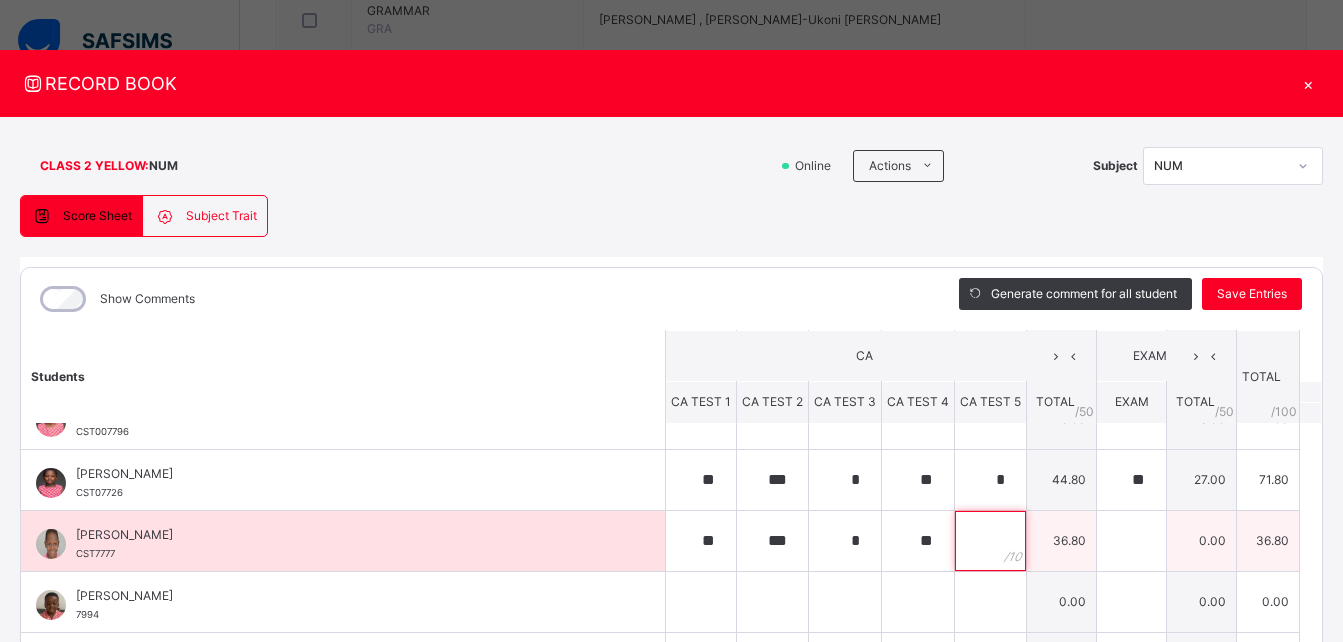 type on "*" 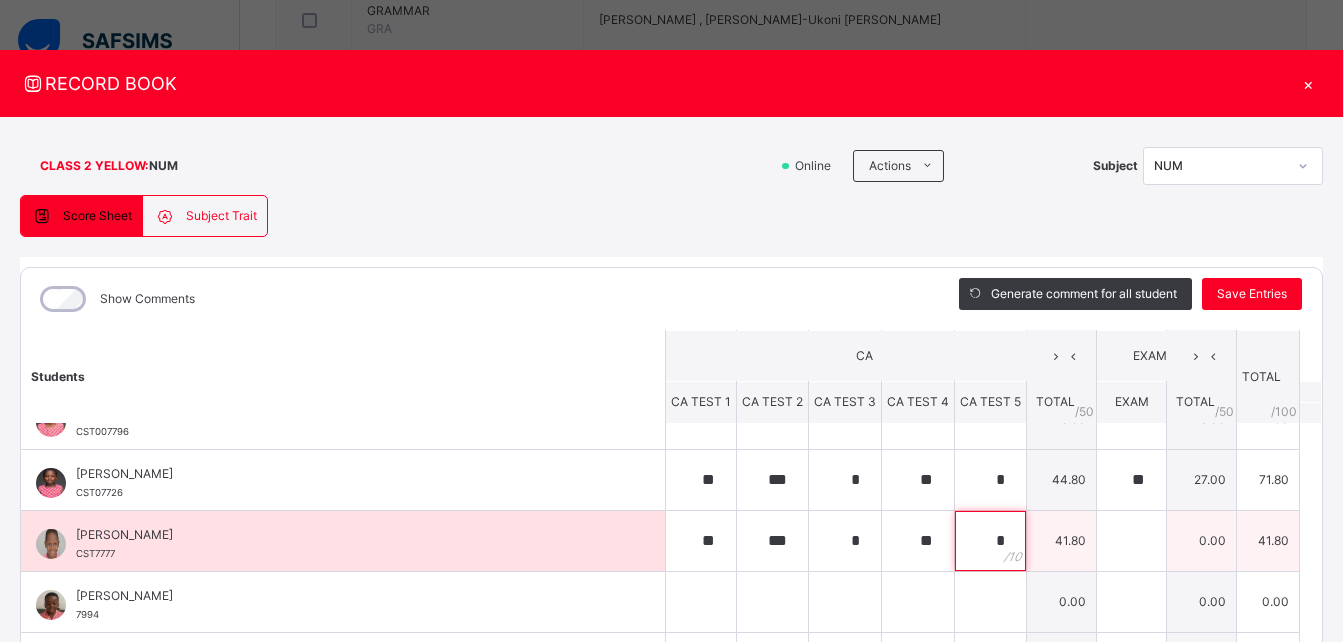type on "*" 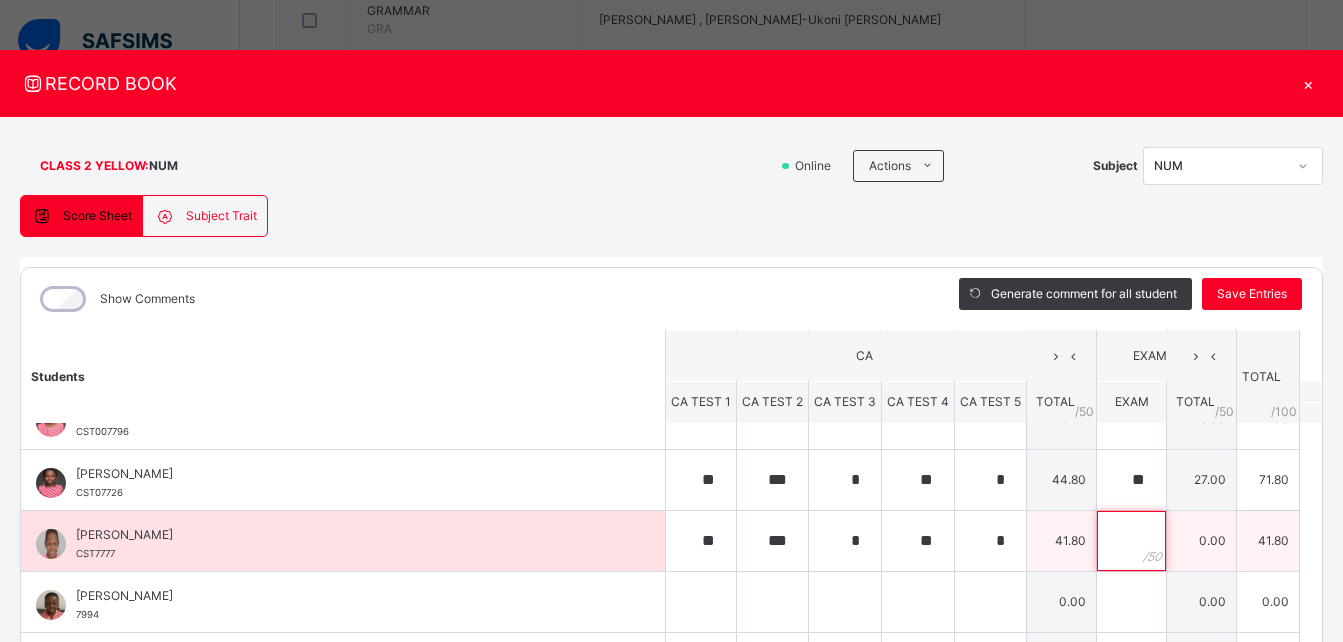 click at bounding box center (1131, 541) 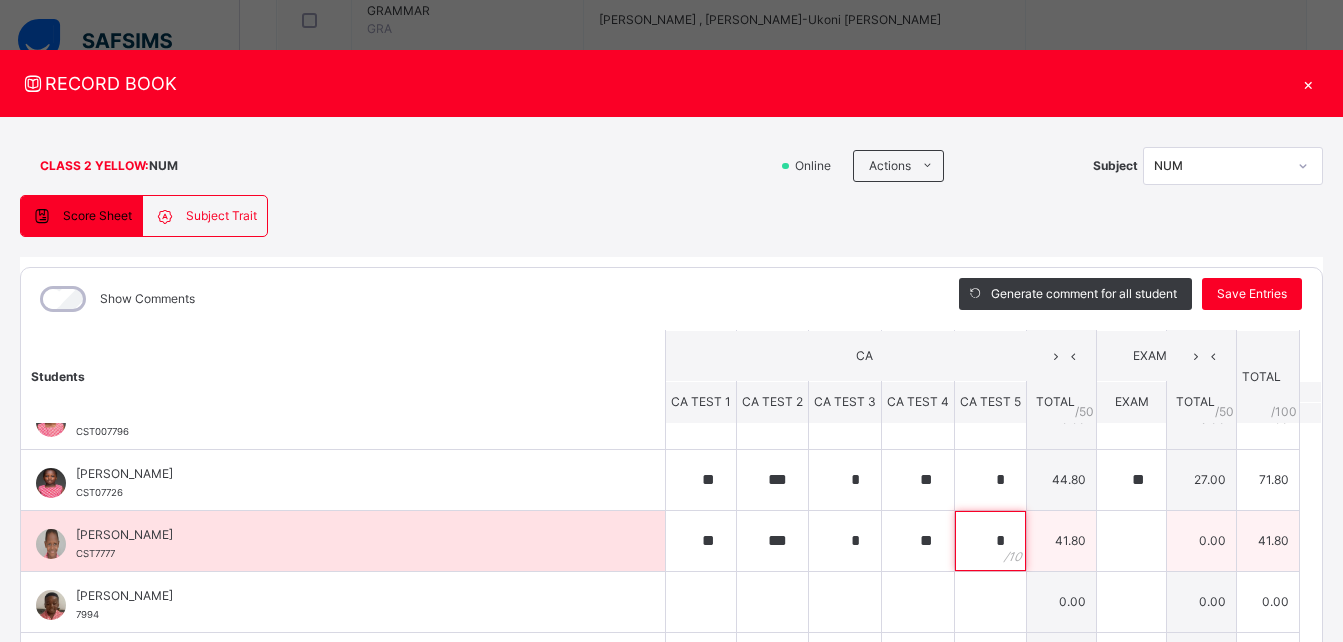 click on "*" at bounding box center [990, 541] 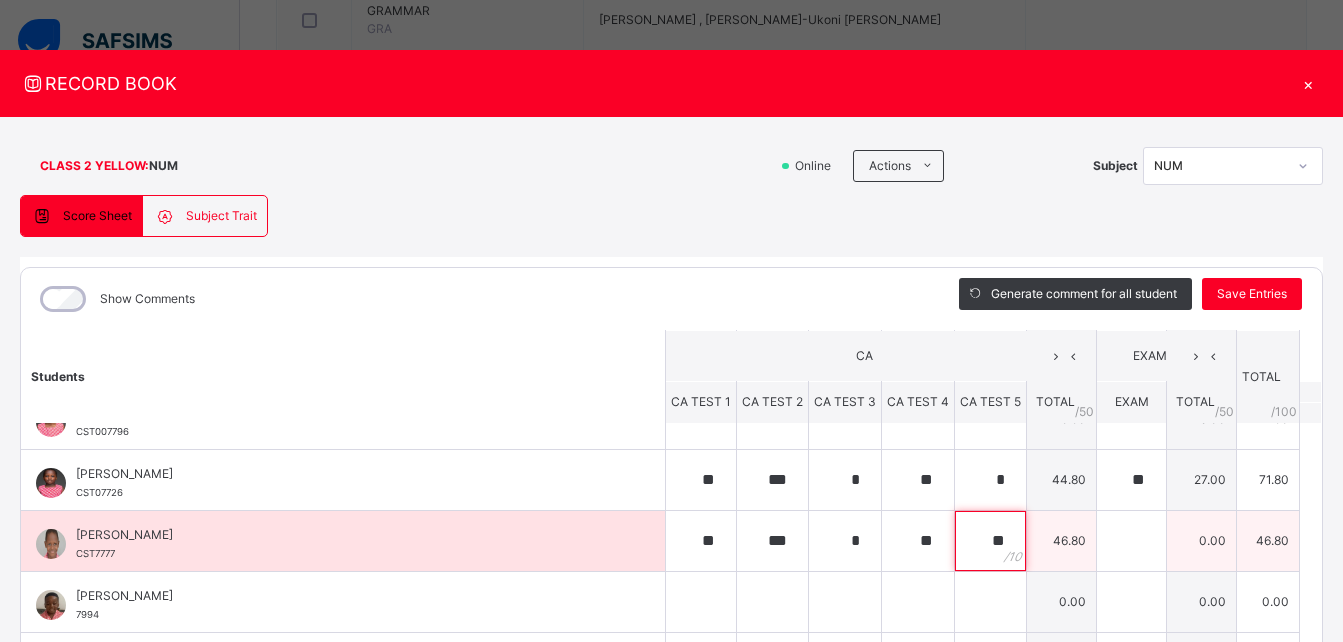 type on "**" 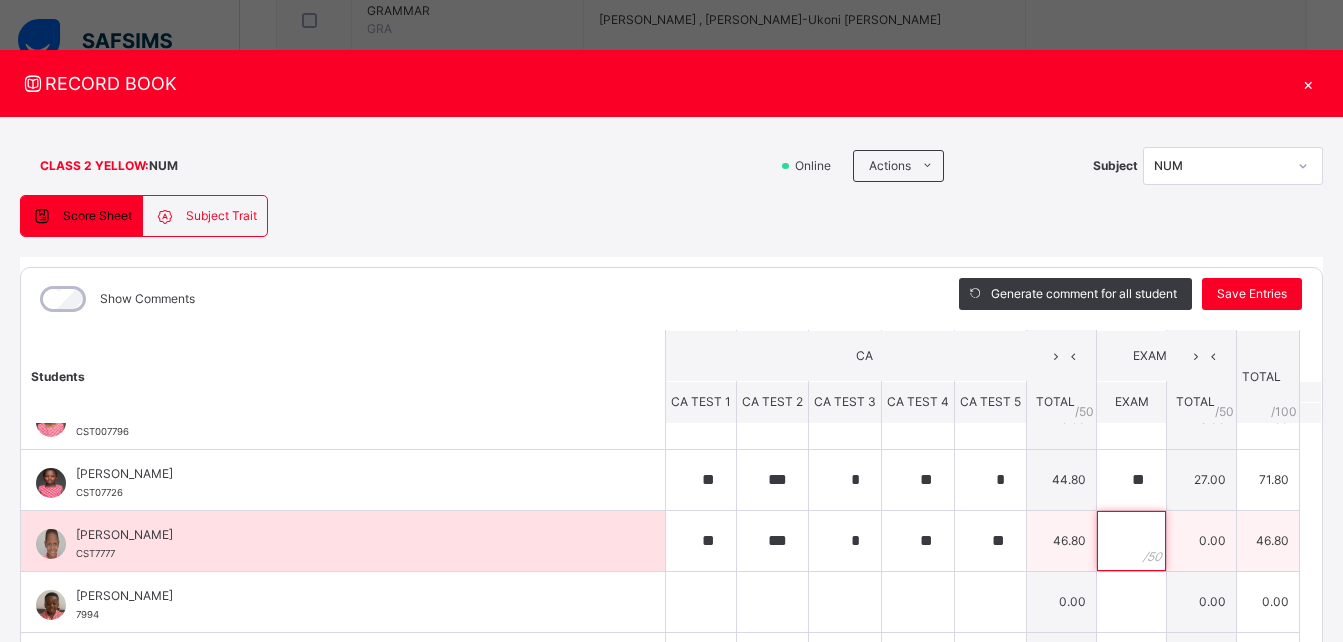 click at bounding box center (1131, 541) 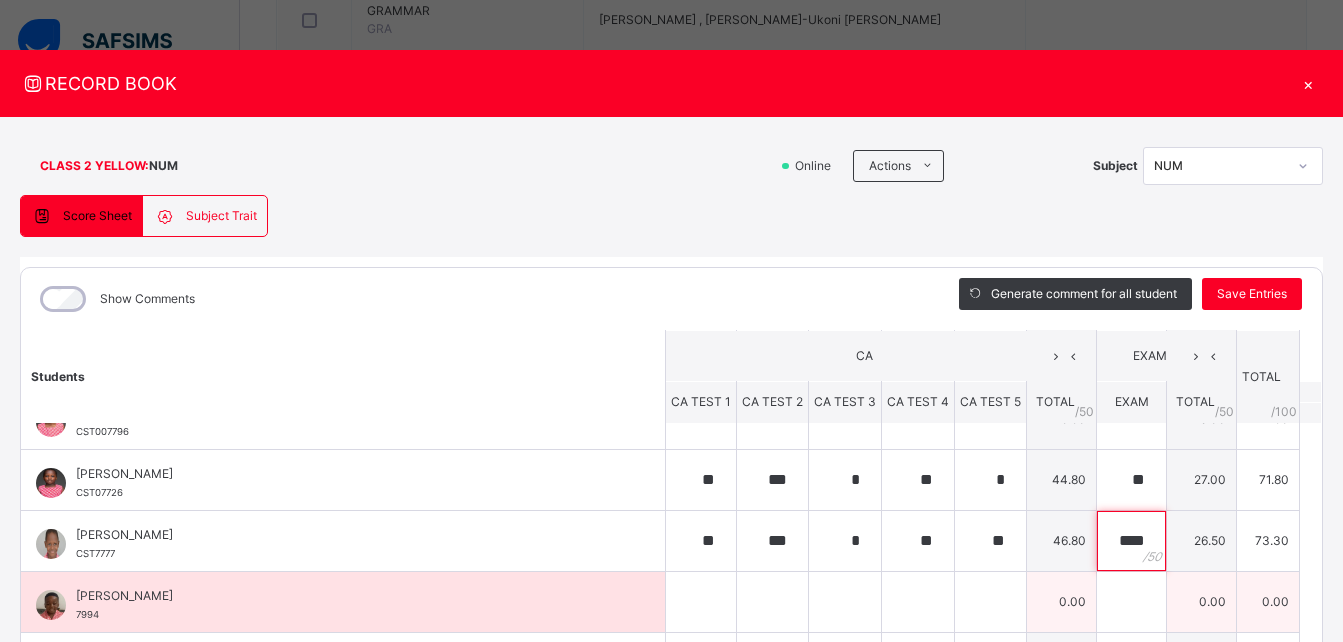type on "****" 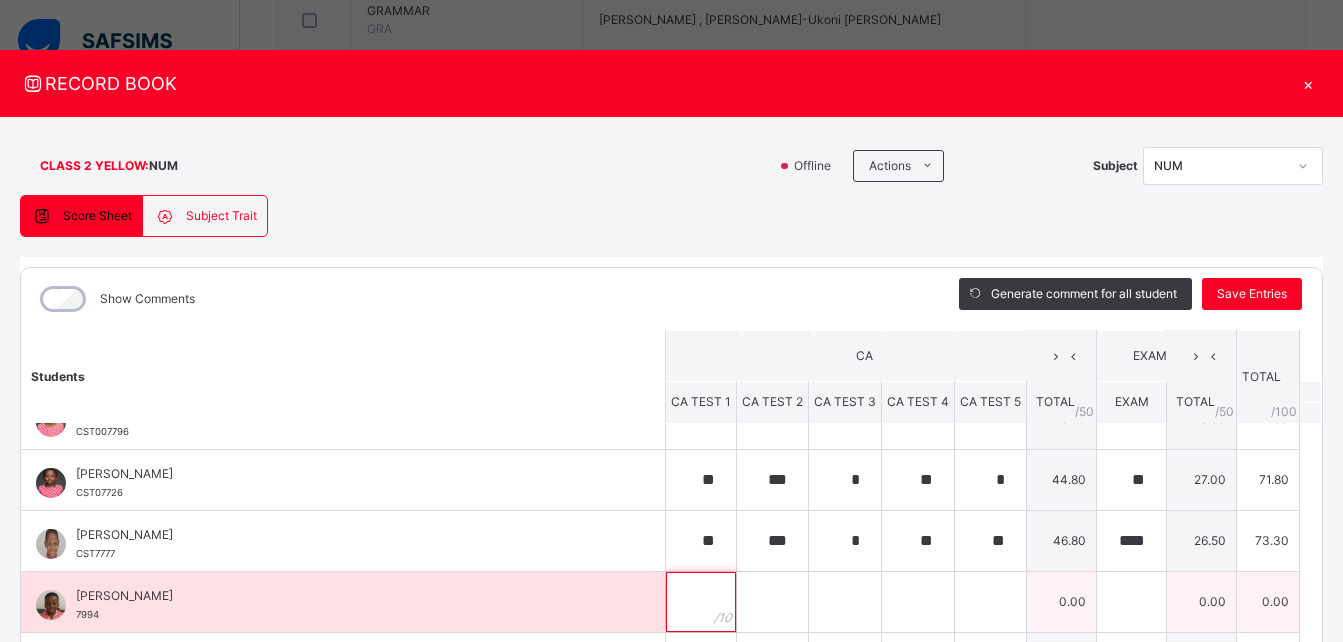 click at bounding box center (701, 602) 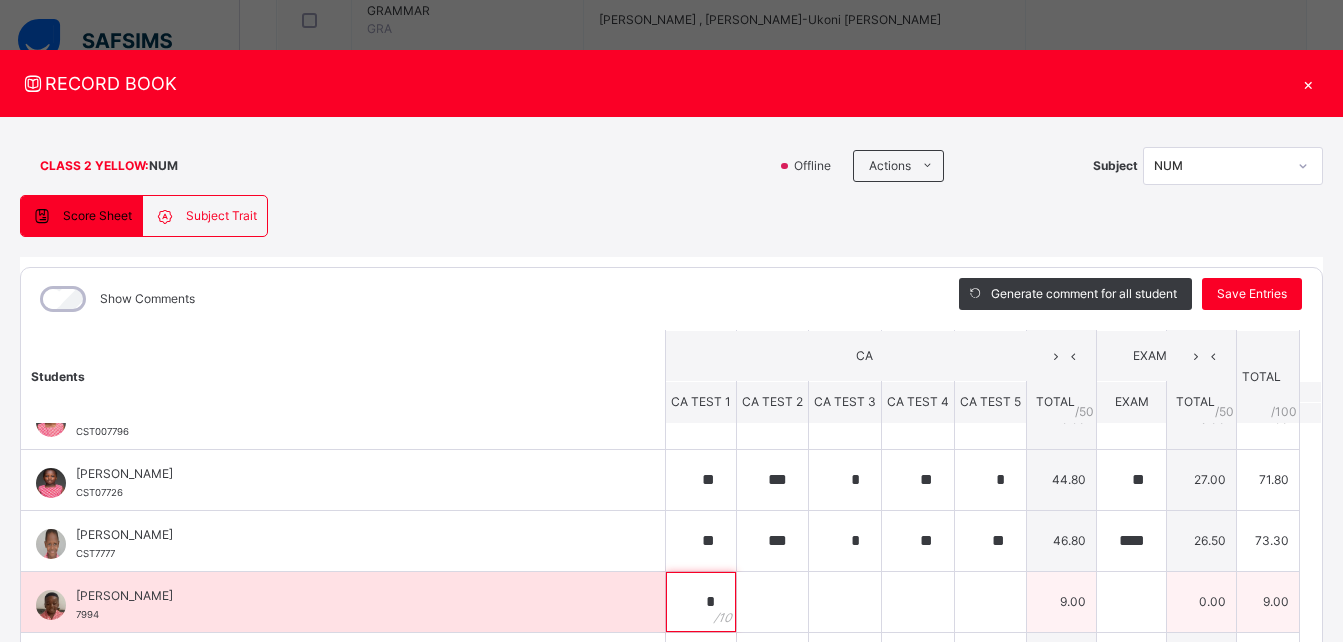 type on "*" 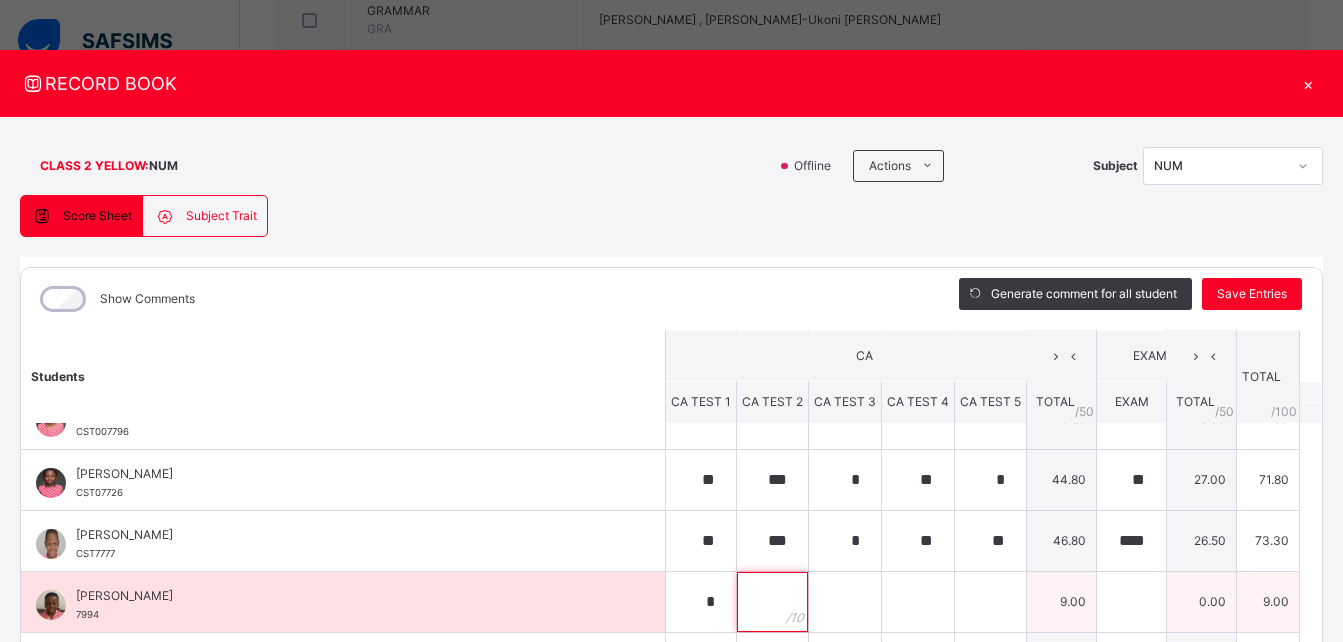 click at bounding box center [772, 602] 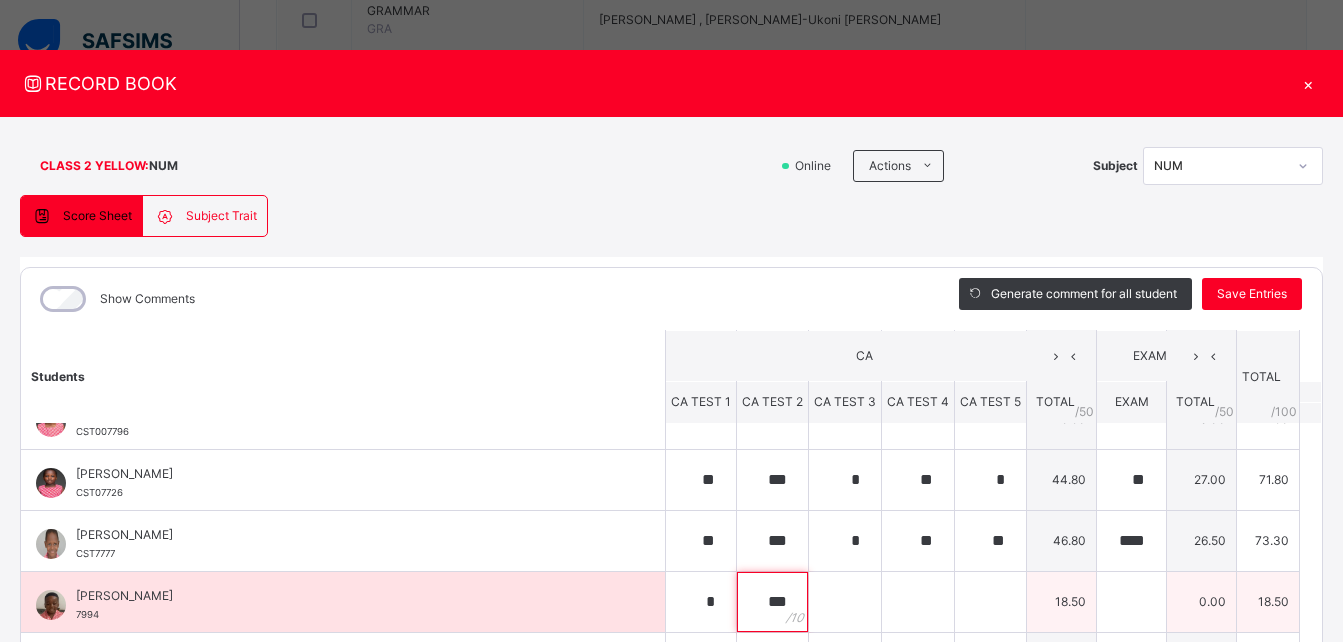 type on "***" 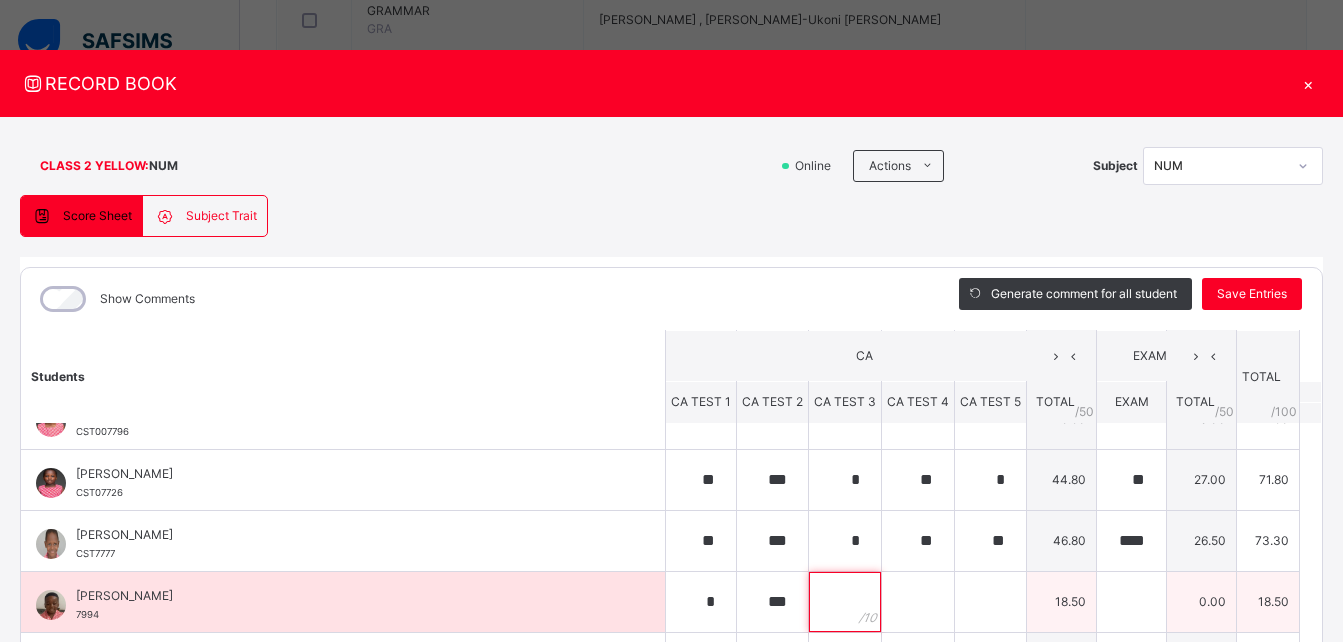 click at bounding box center [845, 602] 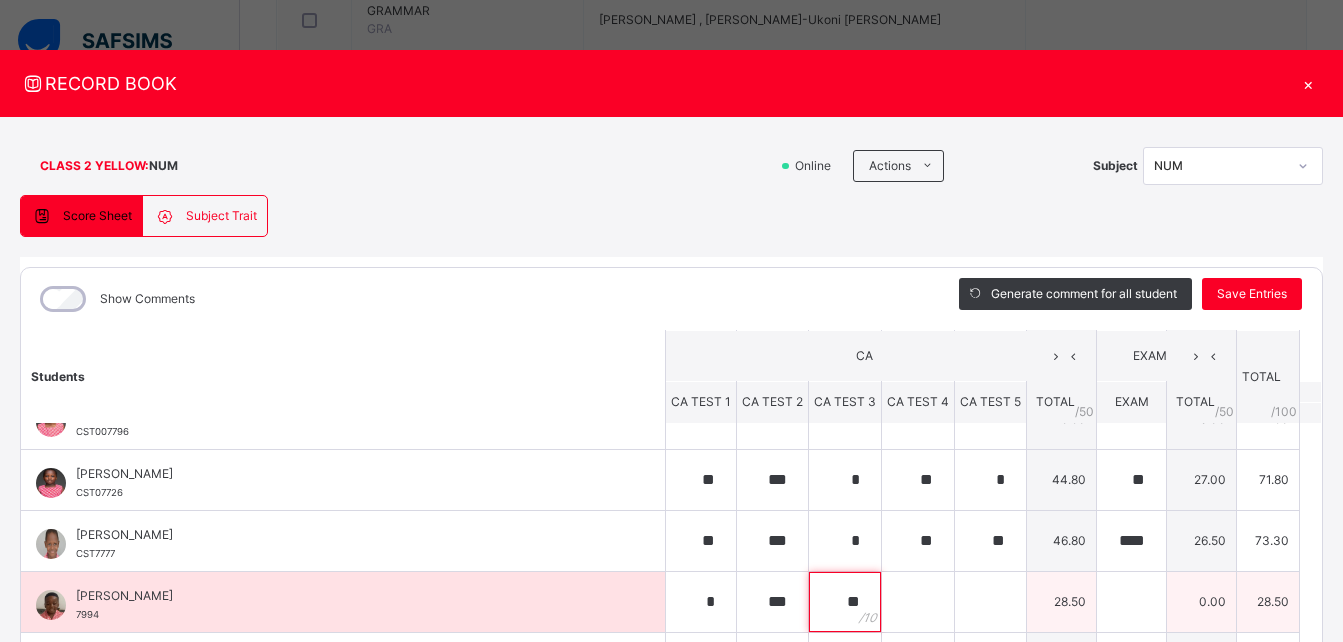 type on "**" 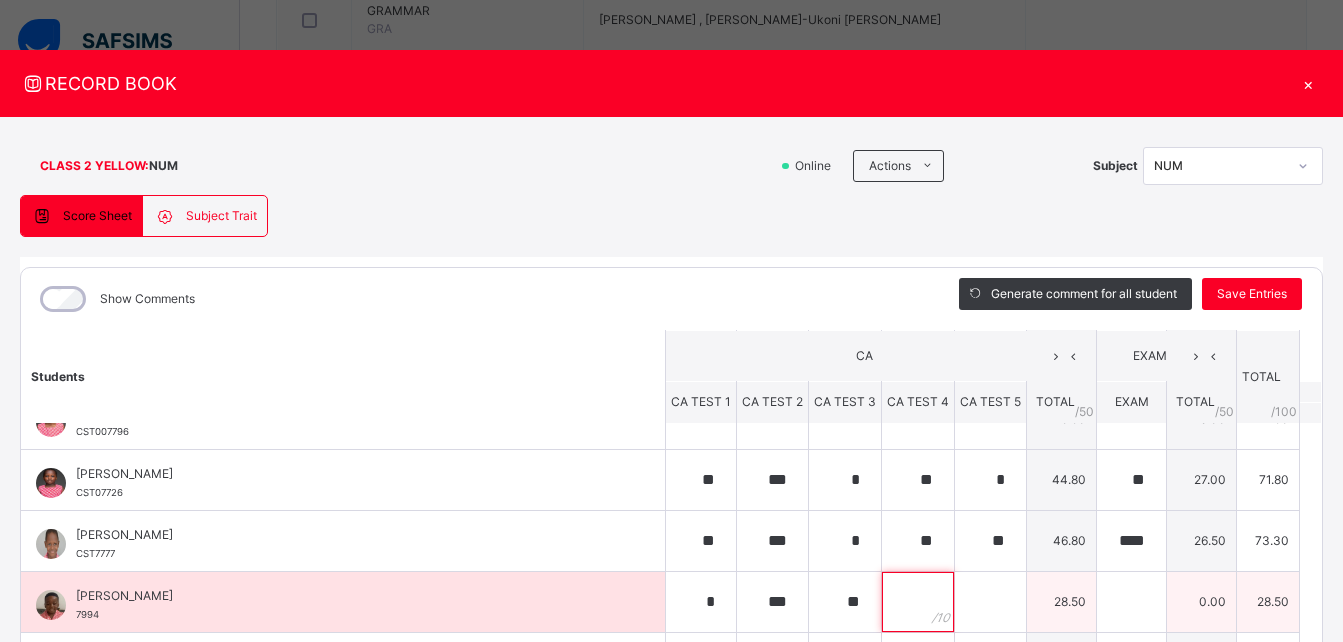 click at bounding box center [918, 602] 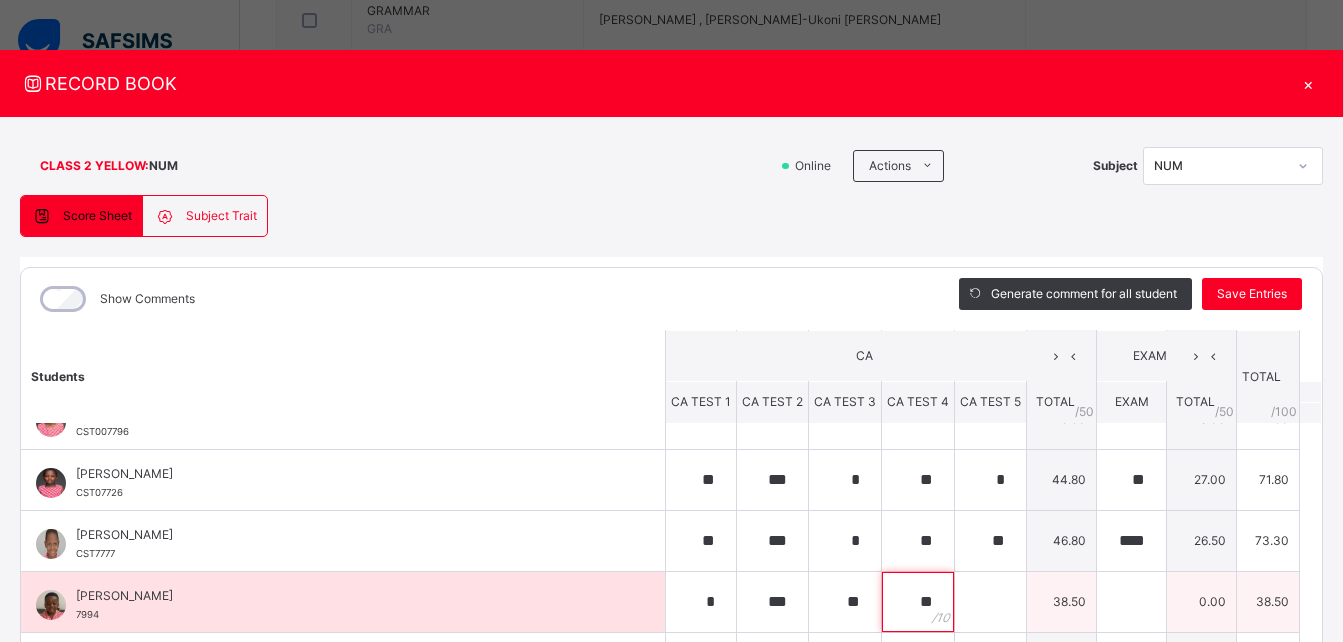 type on "**" 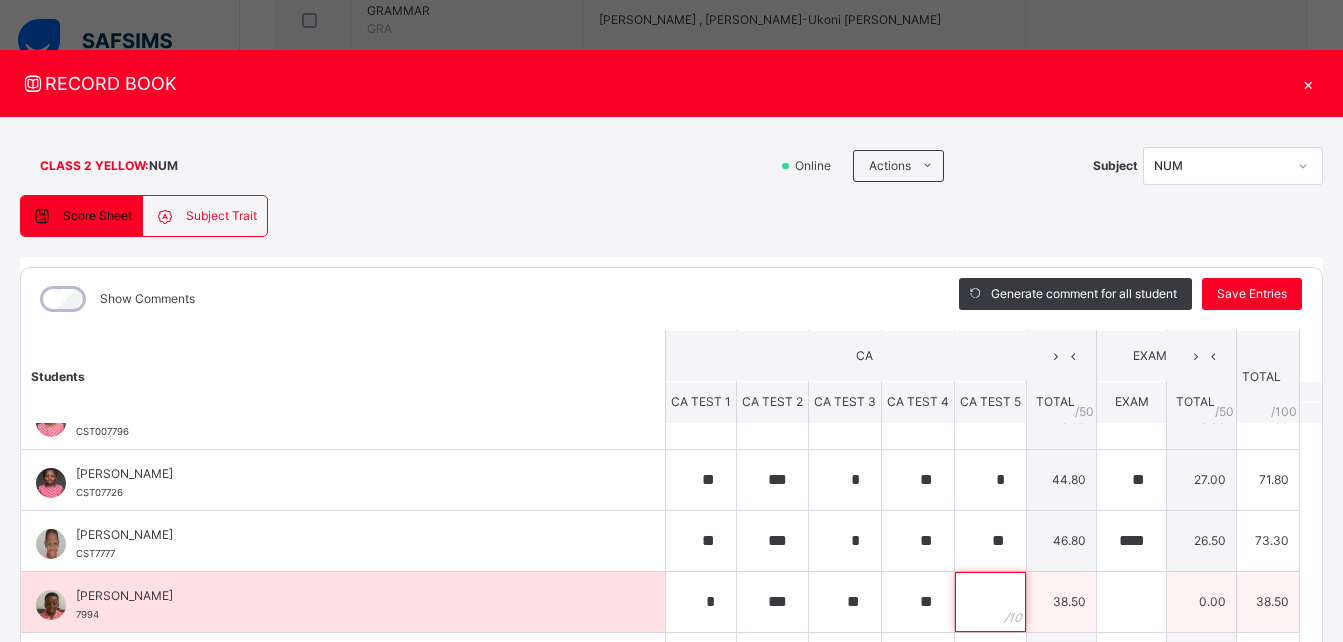 click at bounding box center [990, 602] 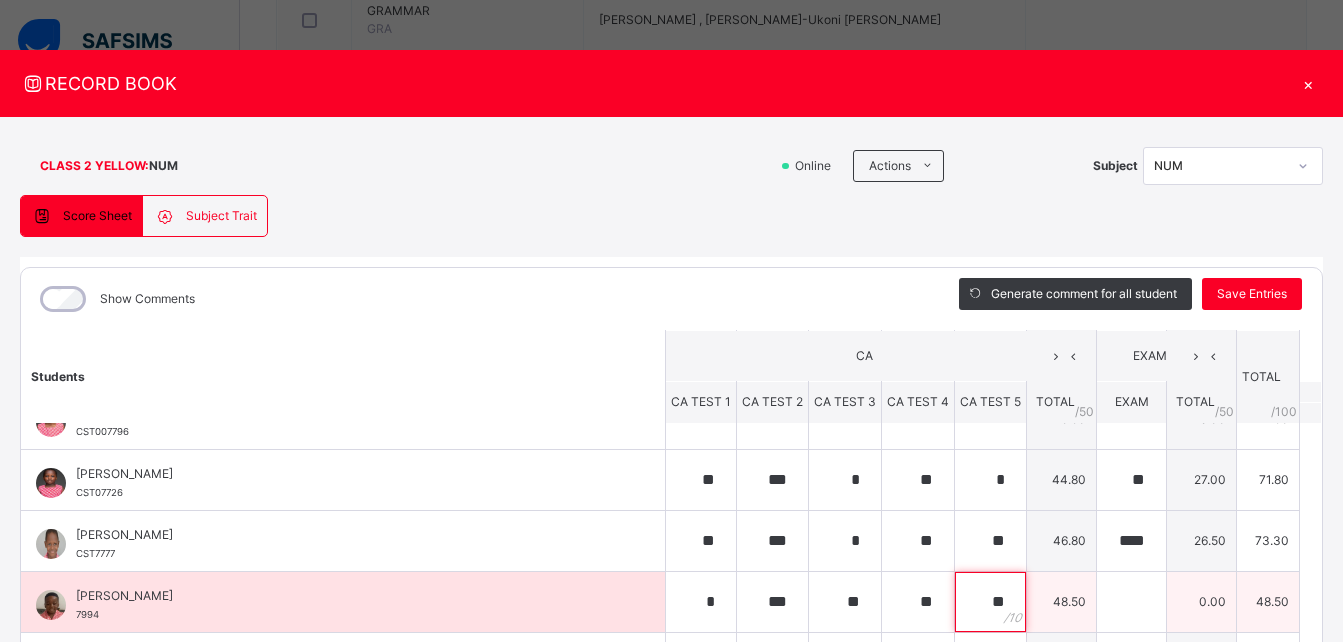 type on "**" 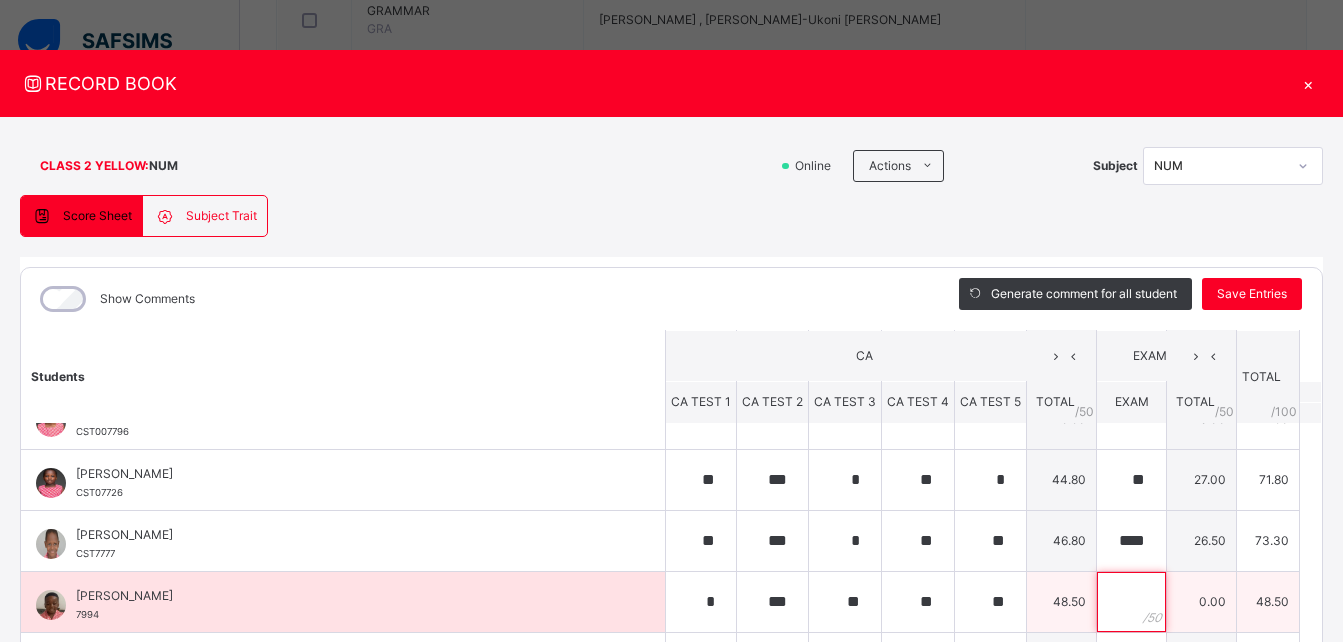click at bounding box center [1131, 602] 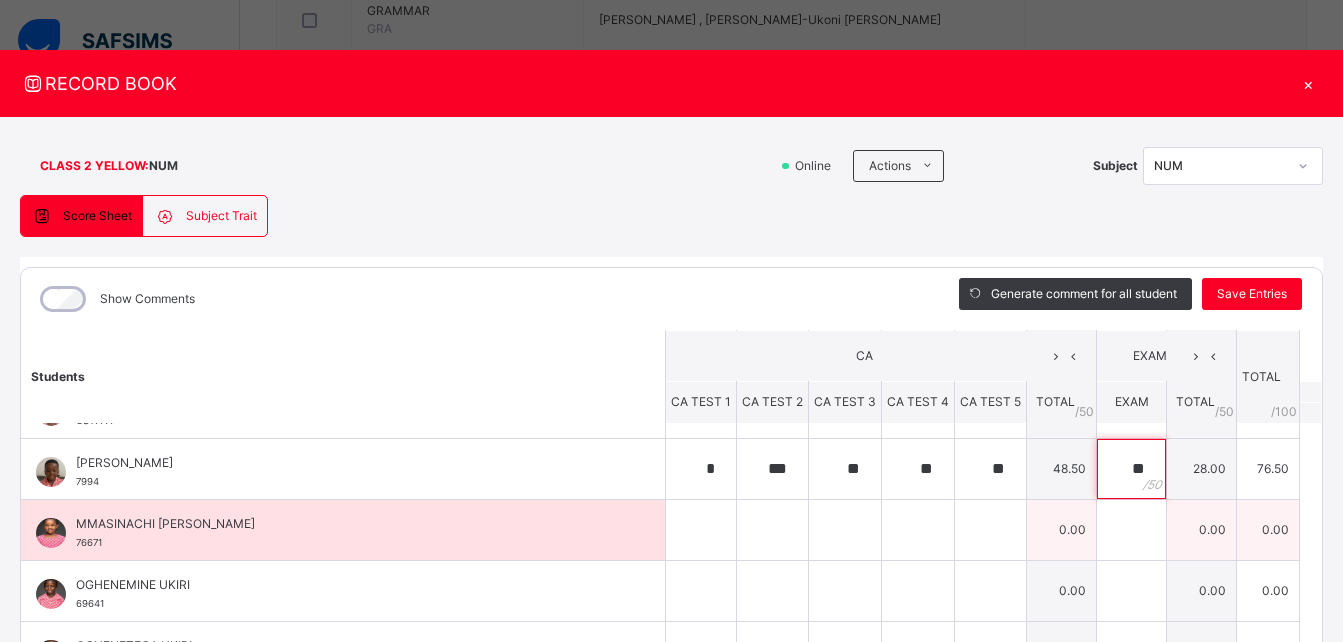 scroll, scrollTop: 605, scrollLeft: 0, axis: vertical 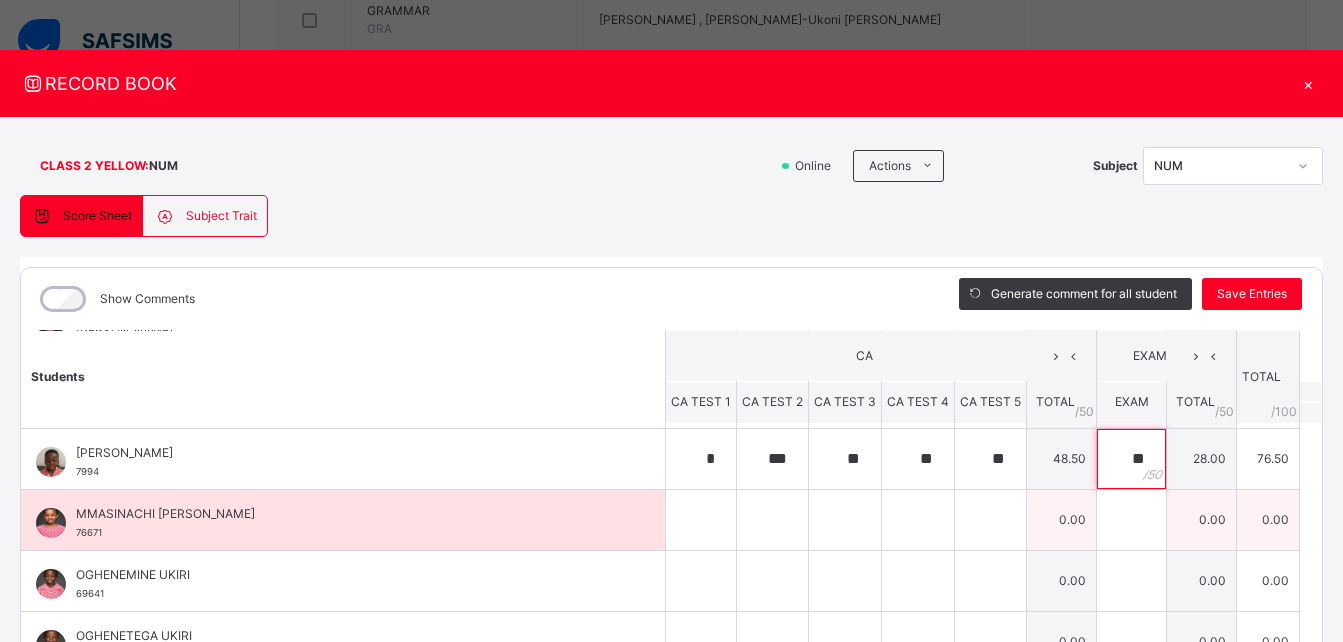 type on "**" 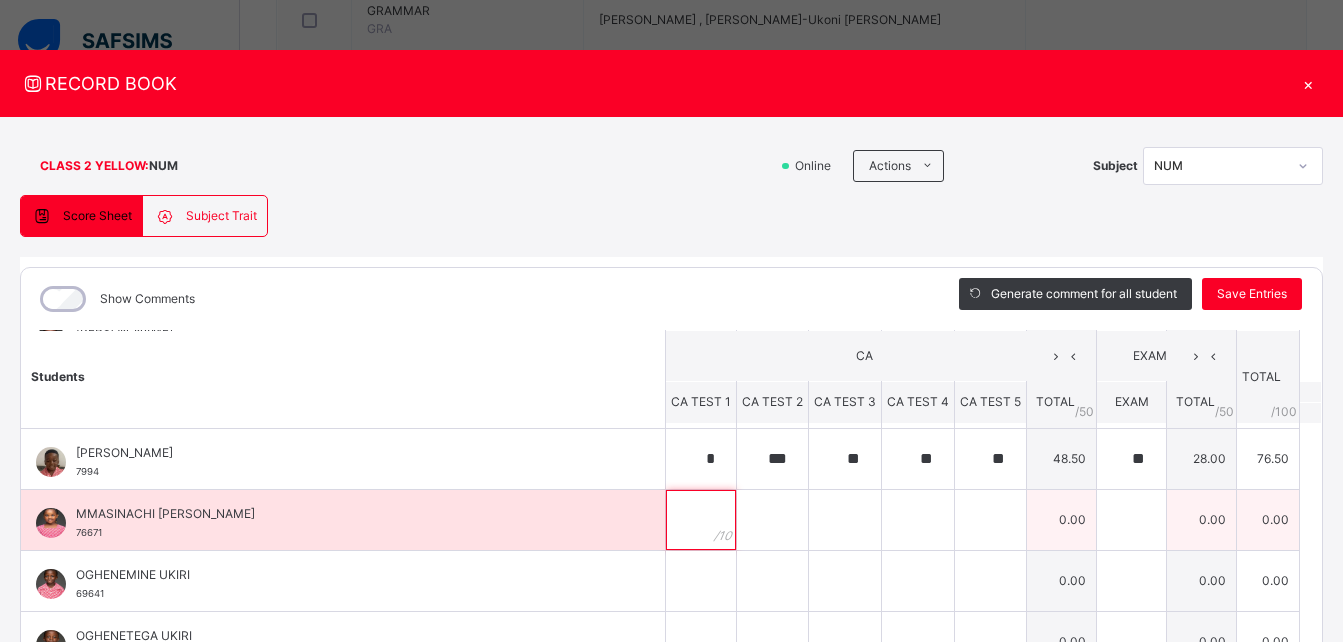 click at bounding box center (701, 520) 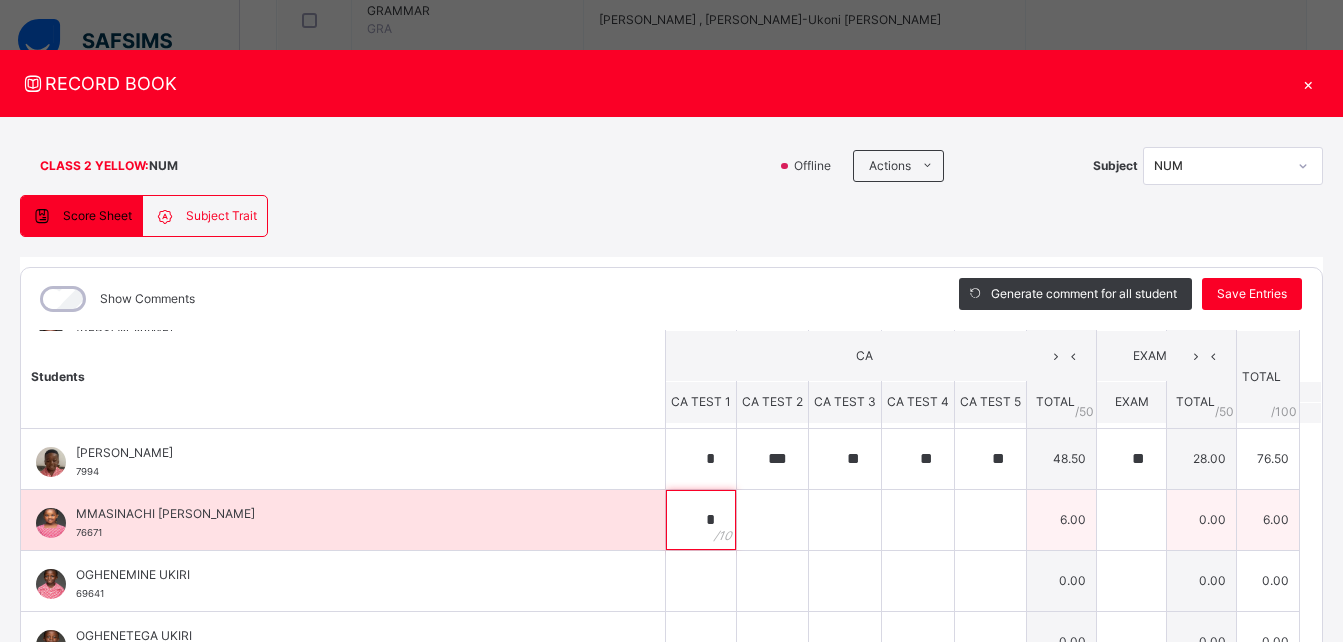 type on "*" 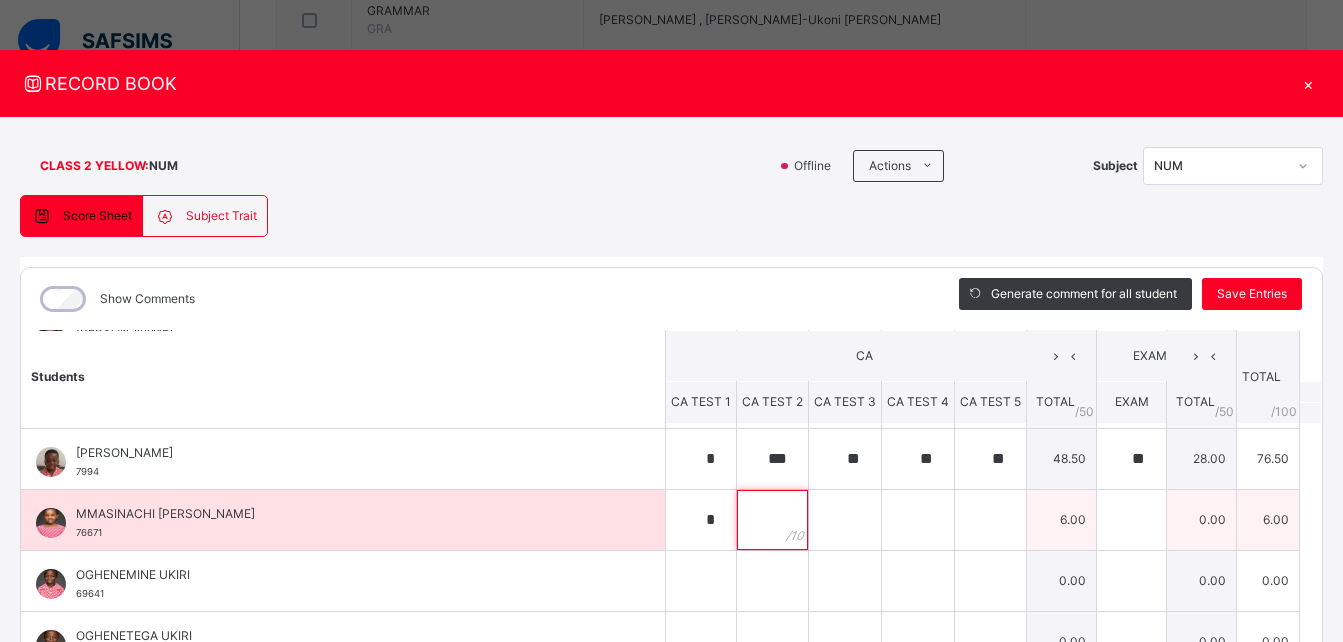 click at bounding box center (772, 520) 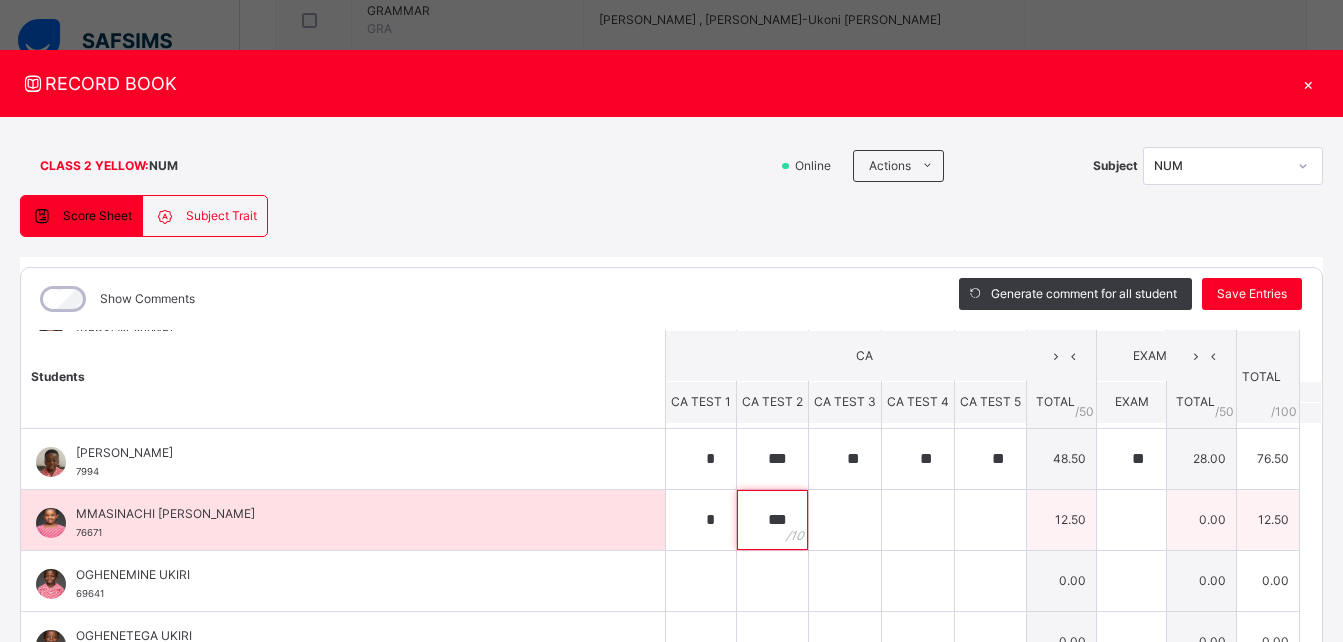 type on "***" 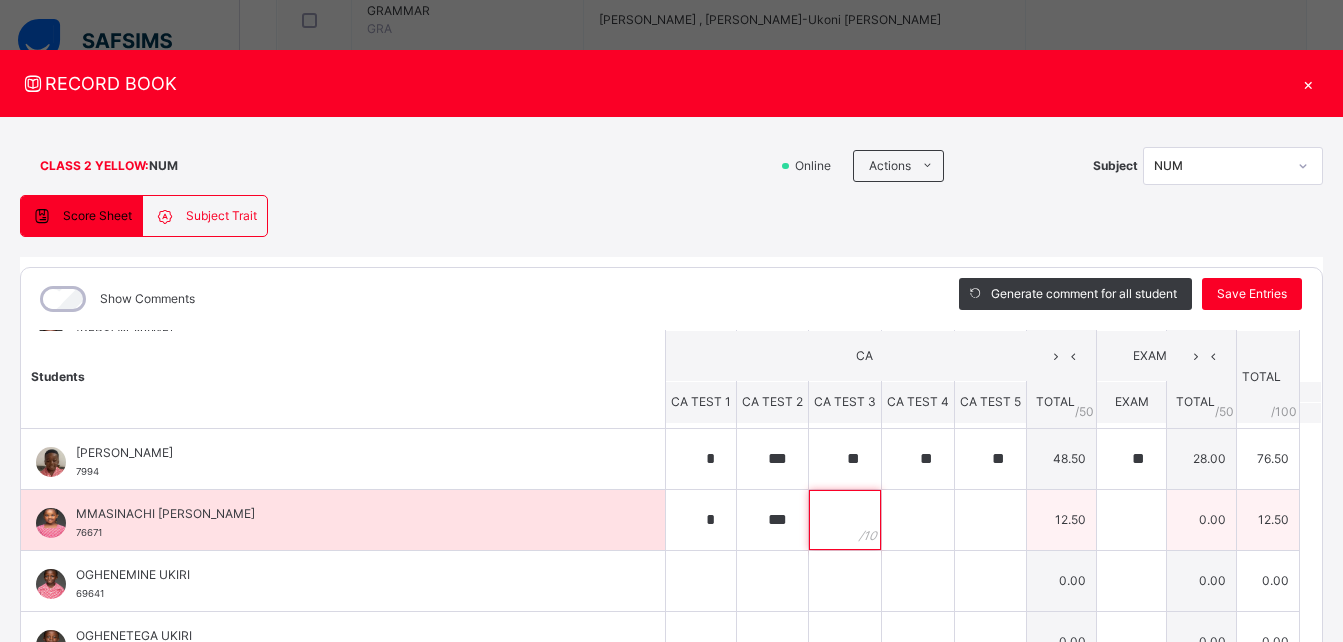 click at bounding box center (845, 520) 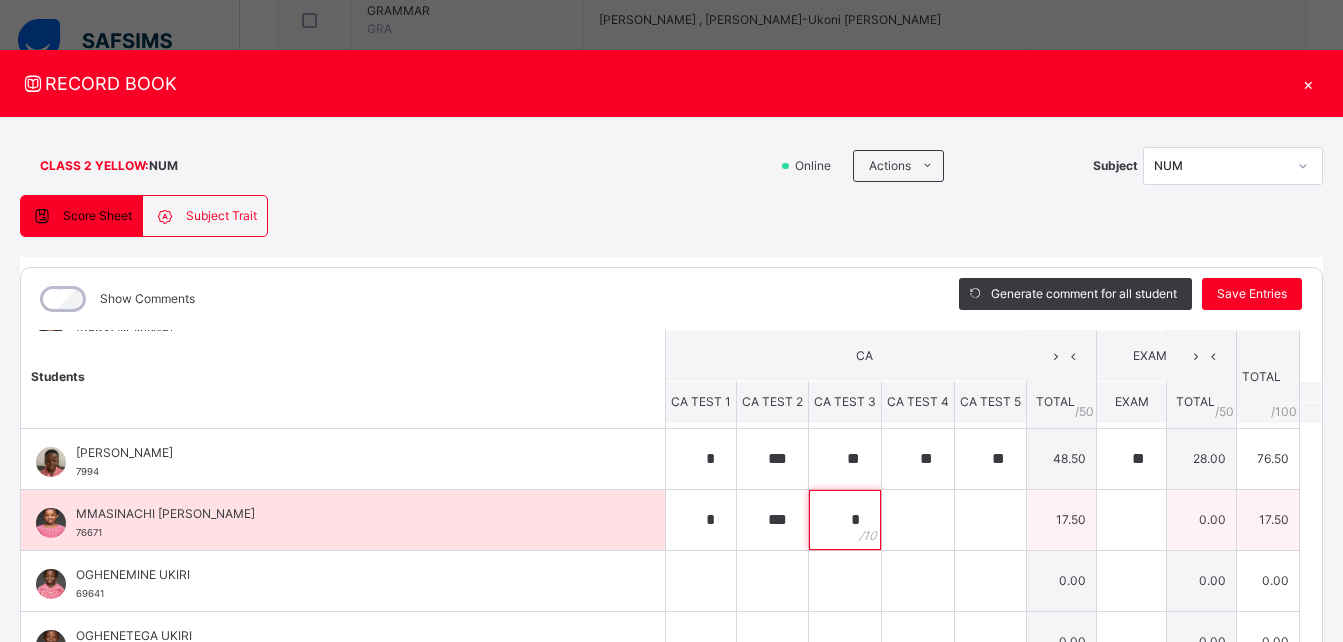 type on "*" 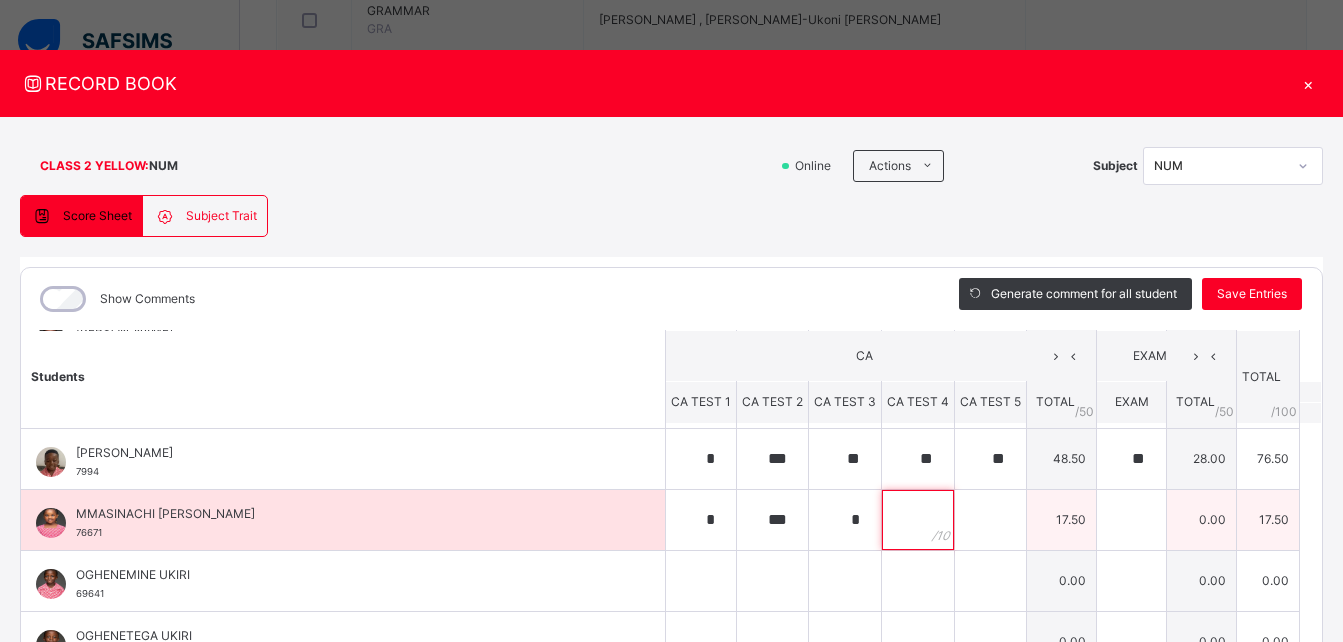 click at bounding box center (918, 520) 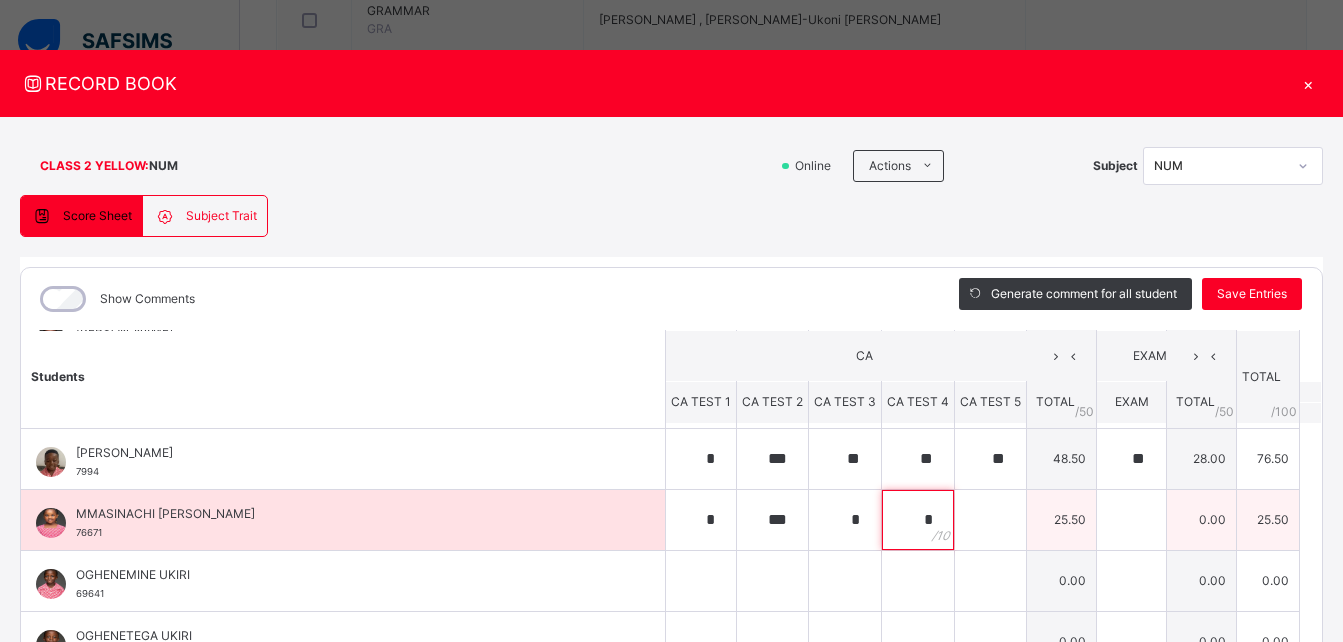 type on "*" 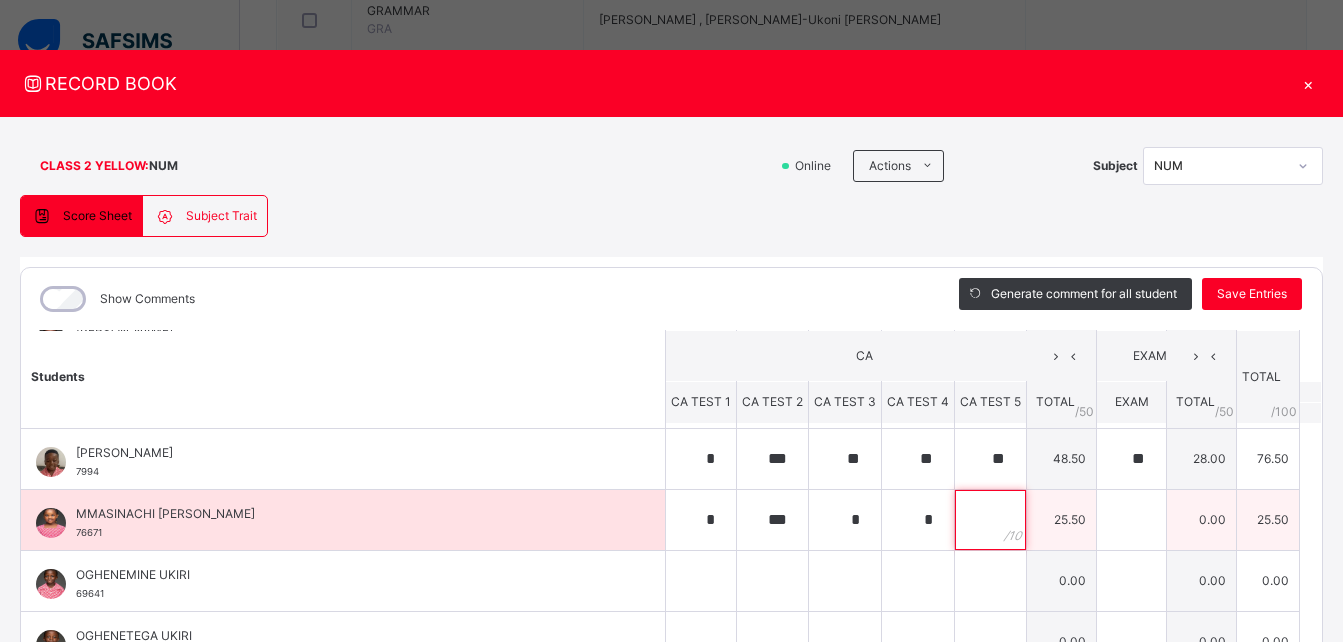 click at bounding box center [990, 520] 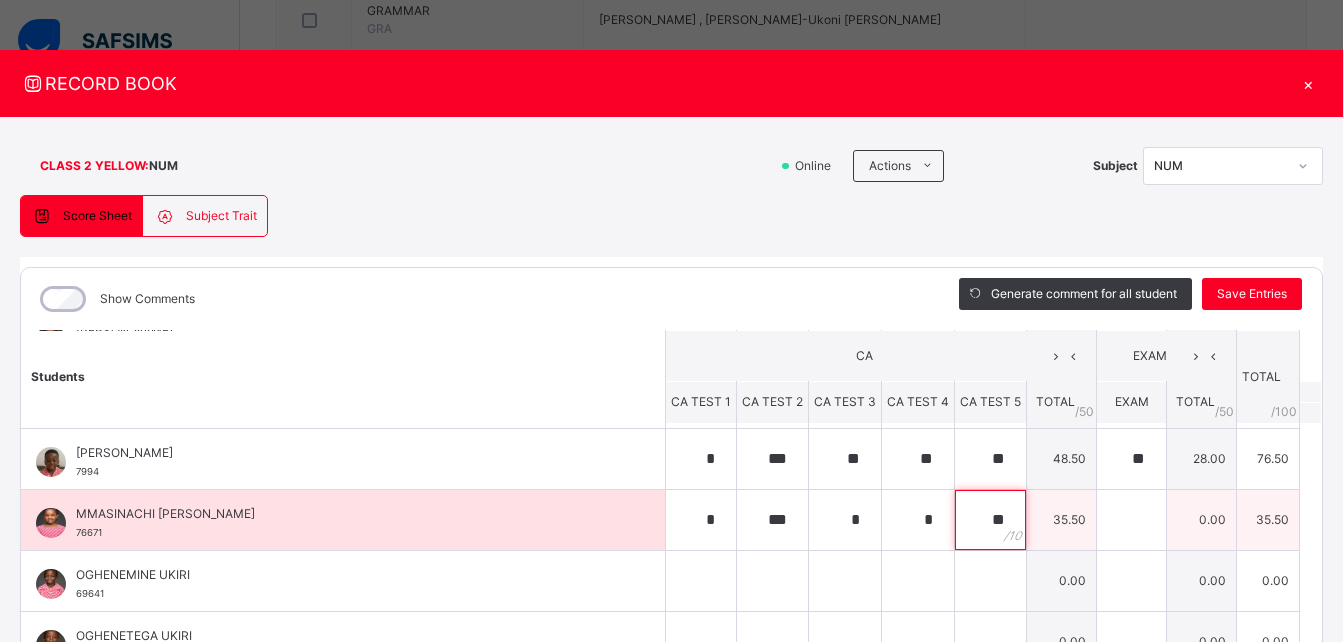 type on "**" 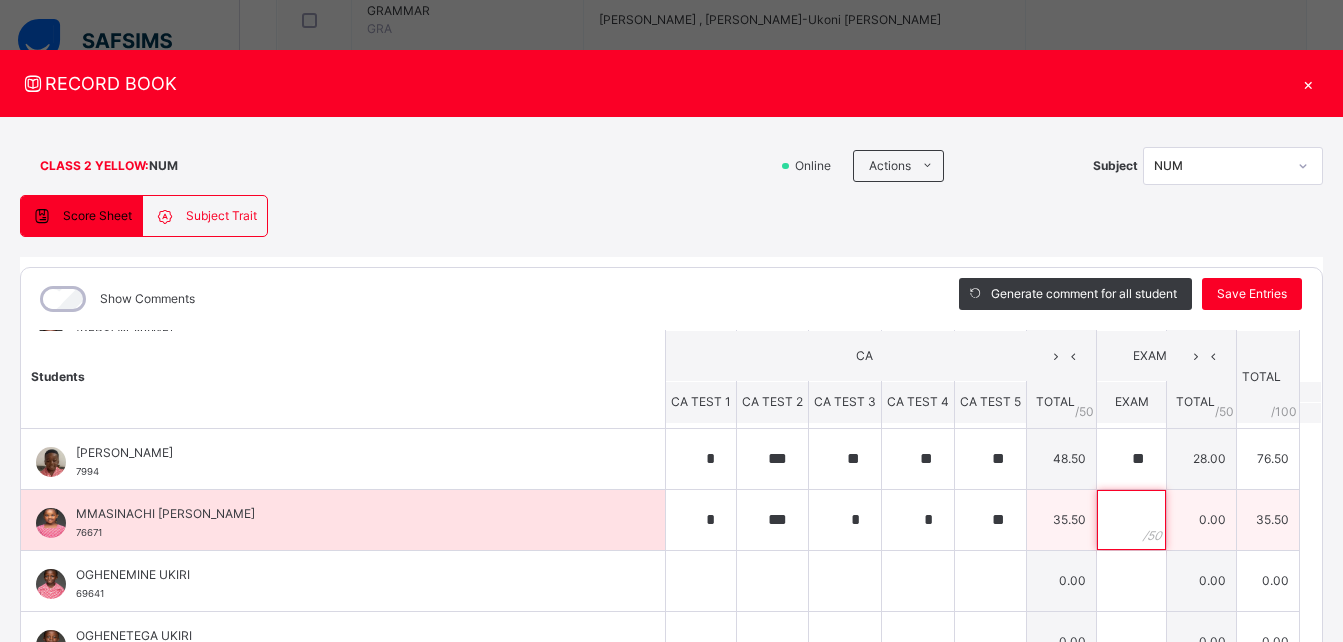 click at bounding box center [1131, 520] 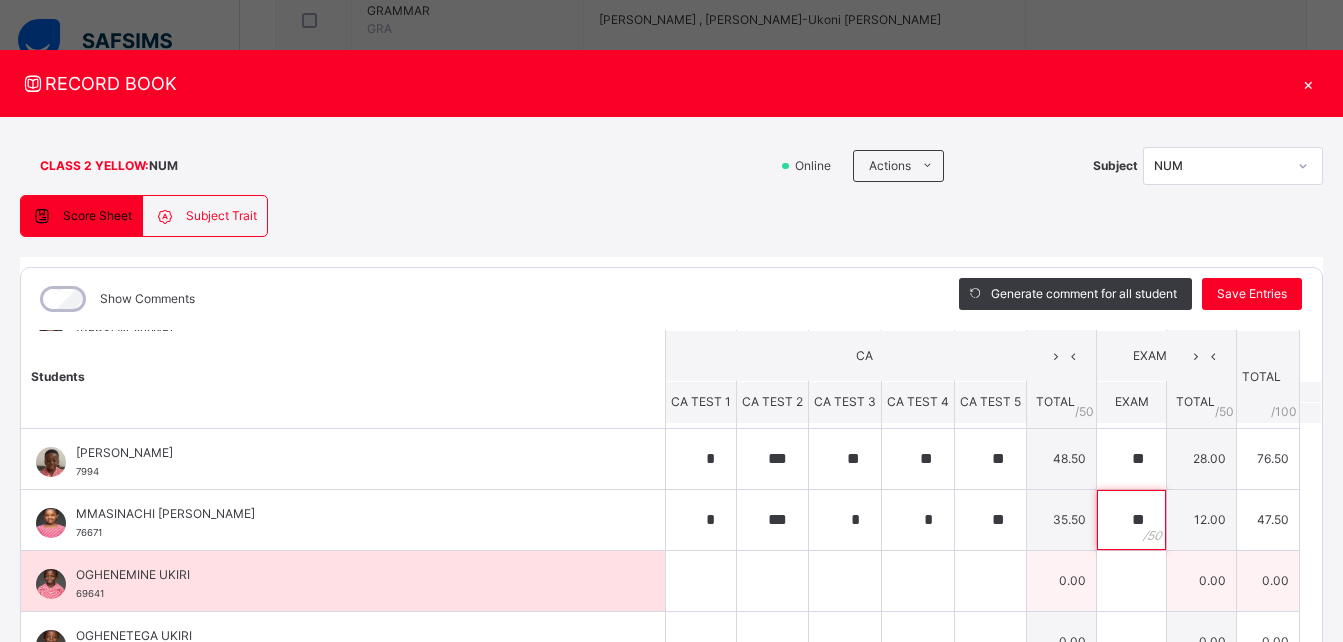 type on "**" 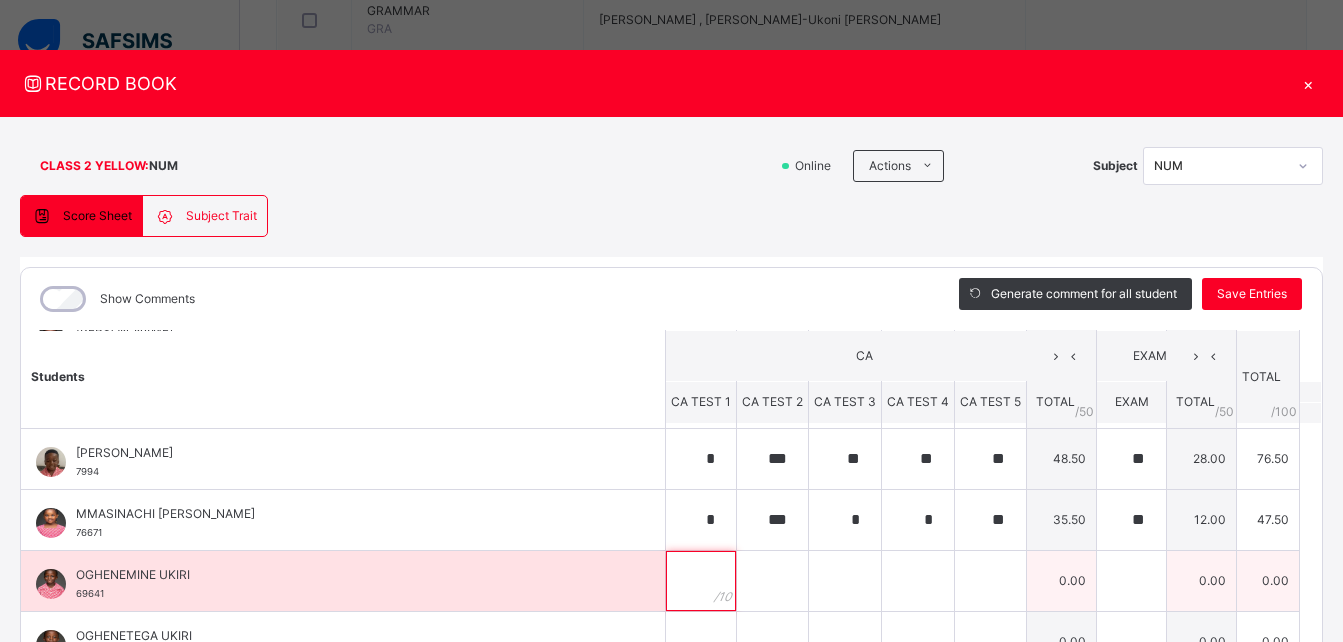 click at bounding box center [701, 581] 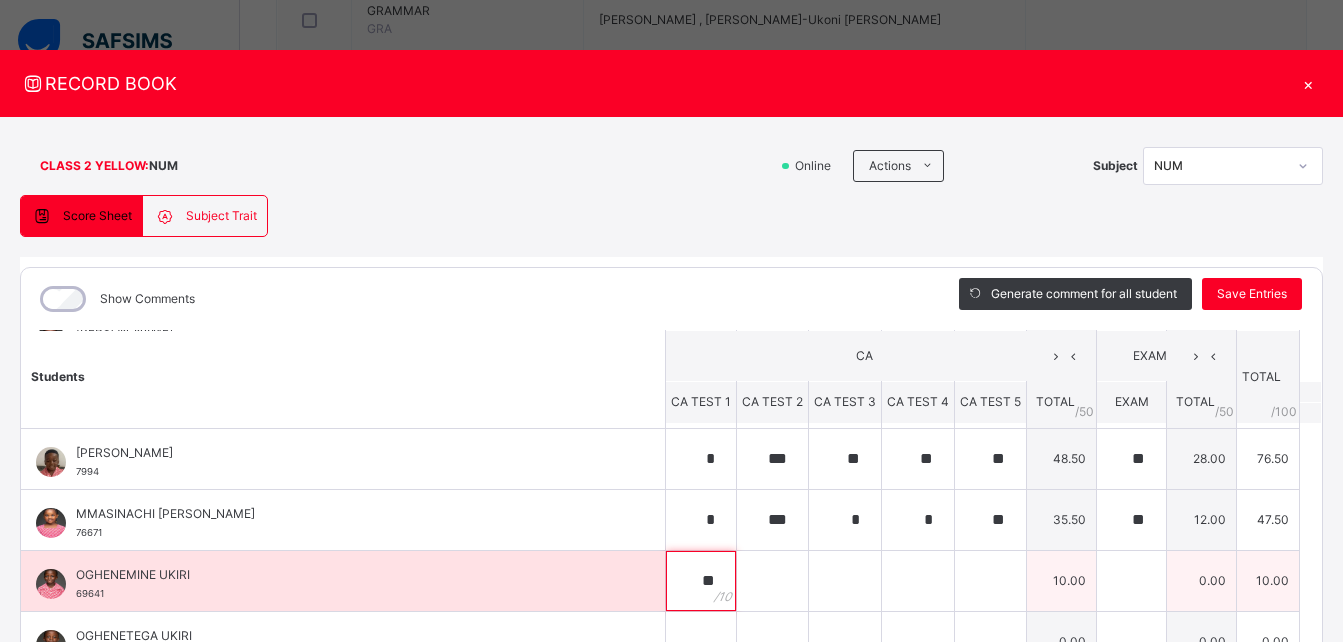 type on "**" 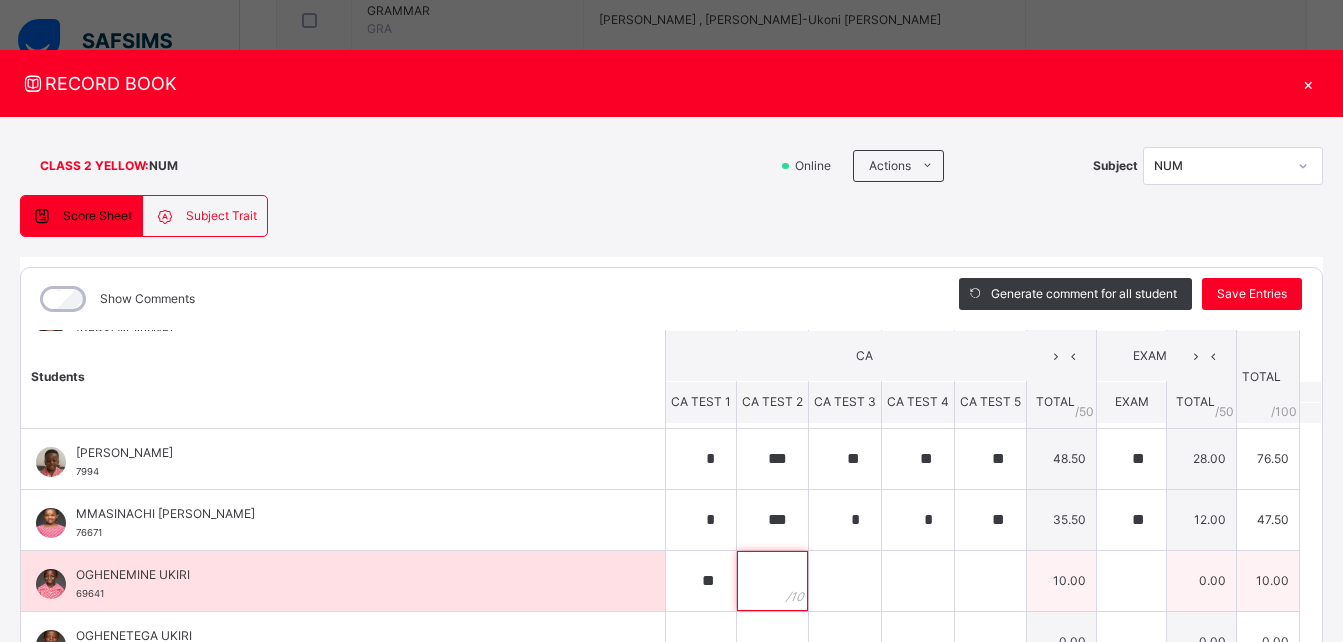 click at bounding box center [772, 581] 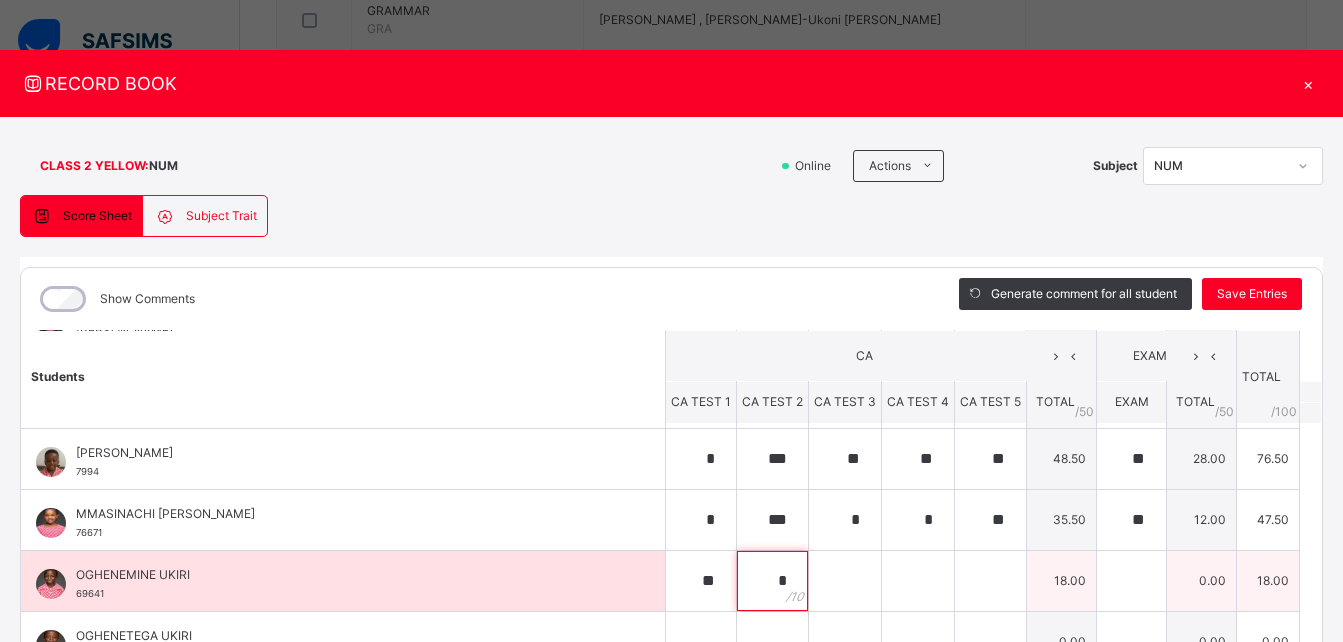 type on "*" 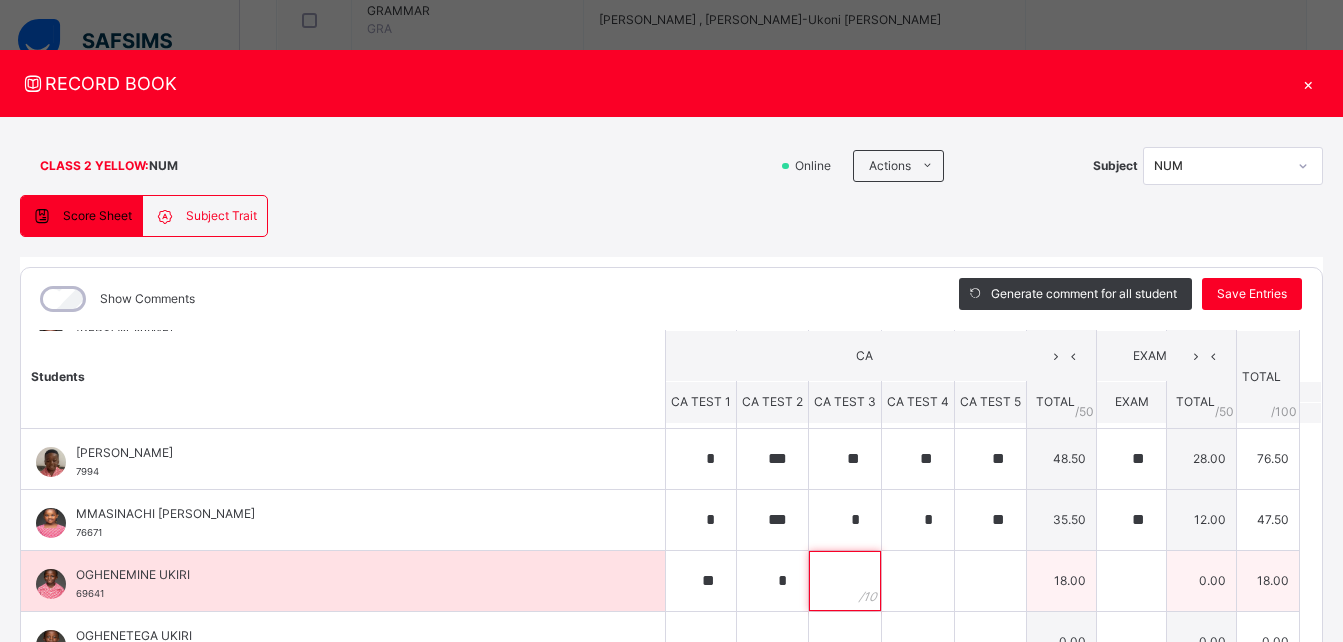 click at bounding box center (845, 581) 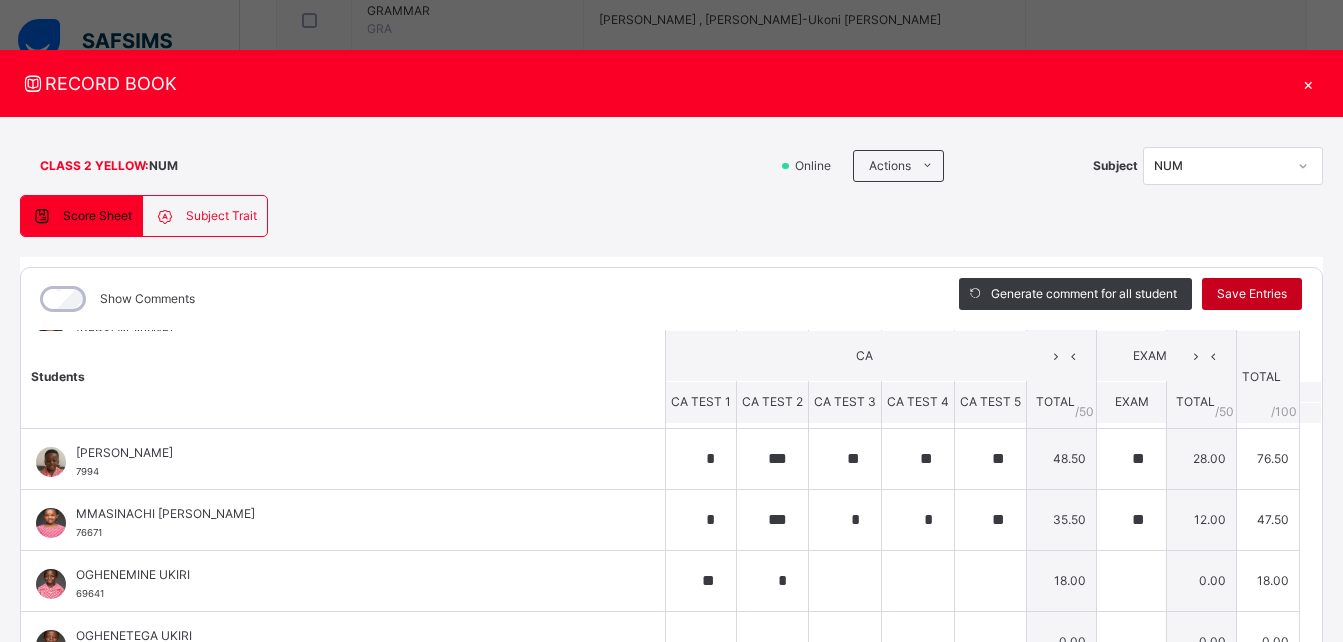 click on "Save Entries" at bounding box center (1252, 294) 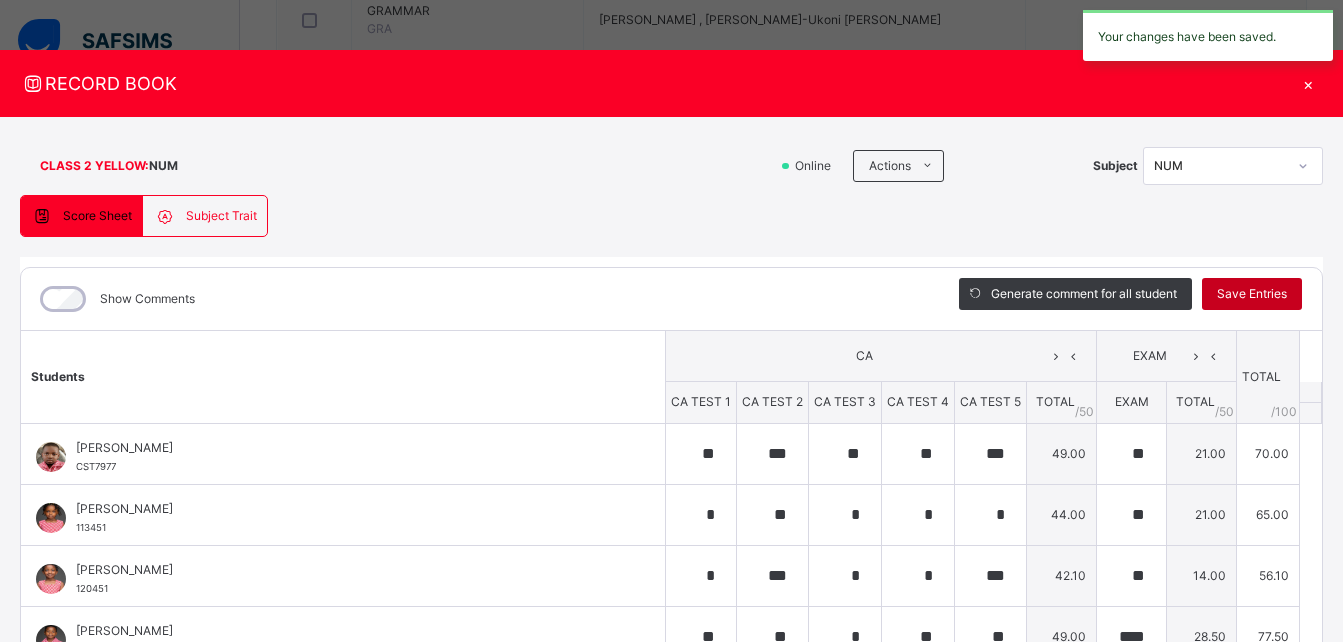 type on "**" 